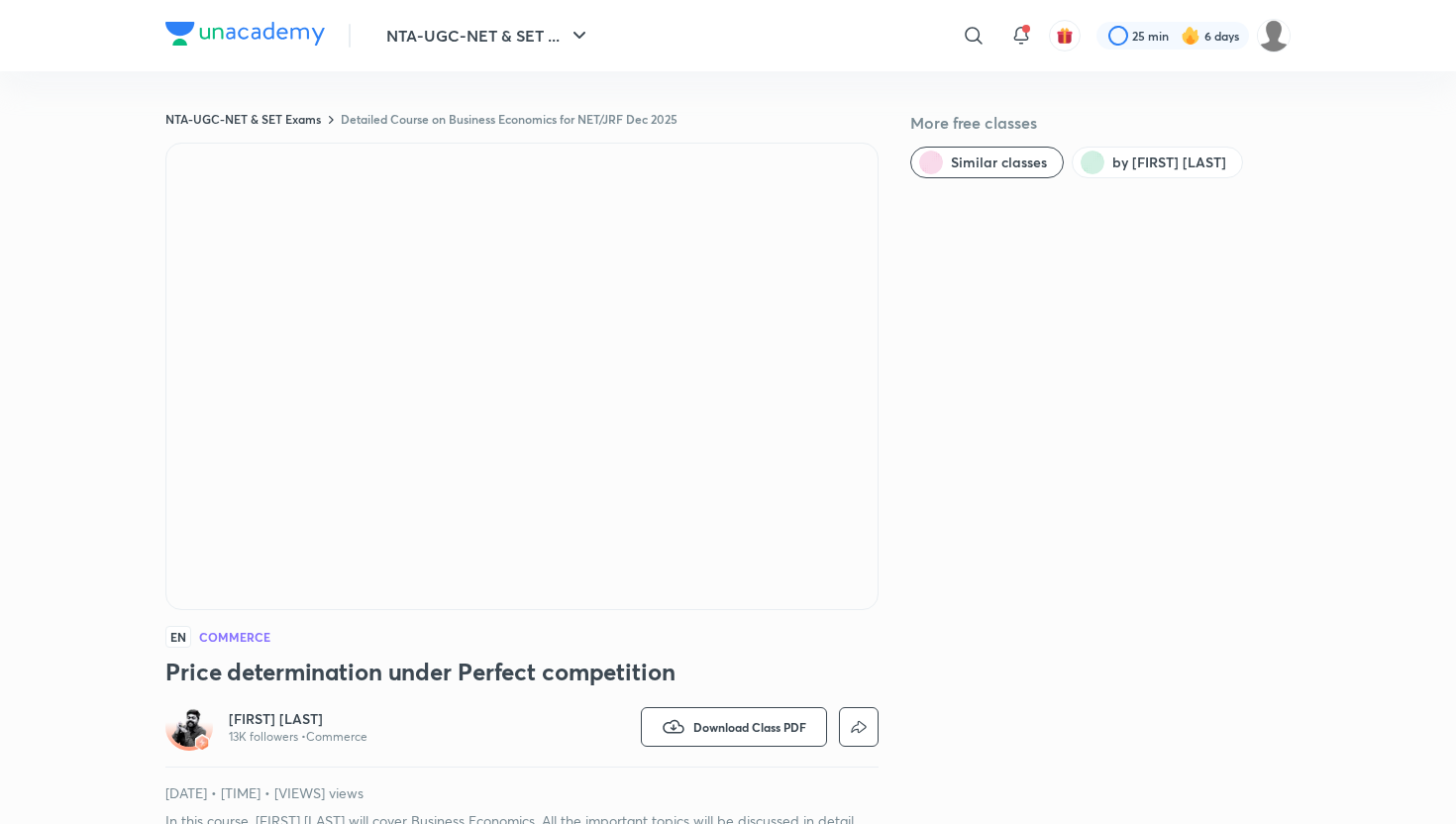 scroll, scrollTop: 0, scrollLeft: 0, axis: both 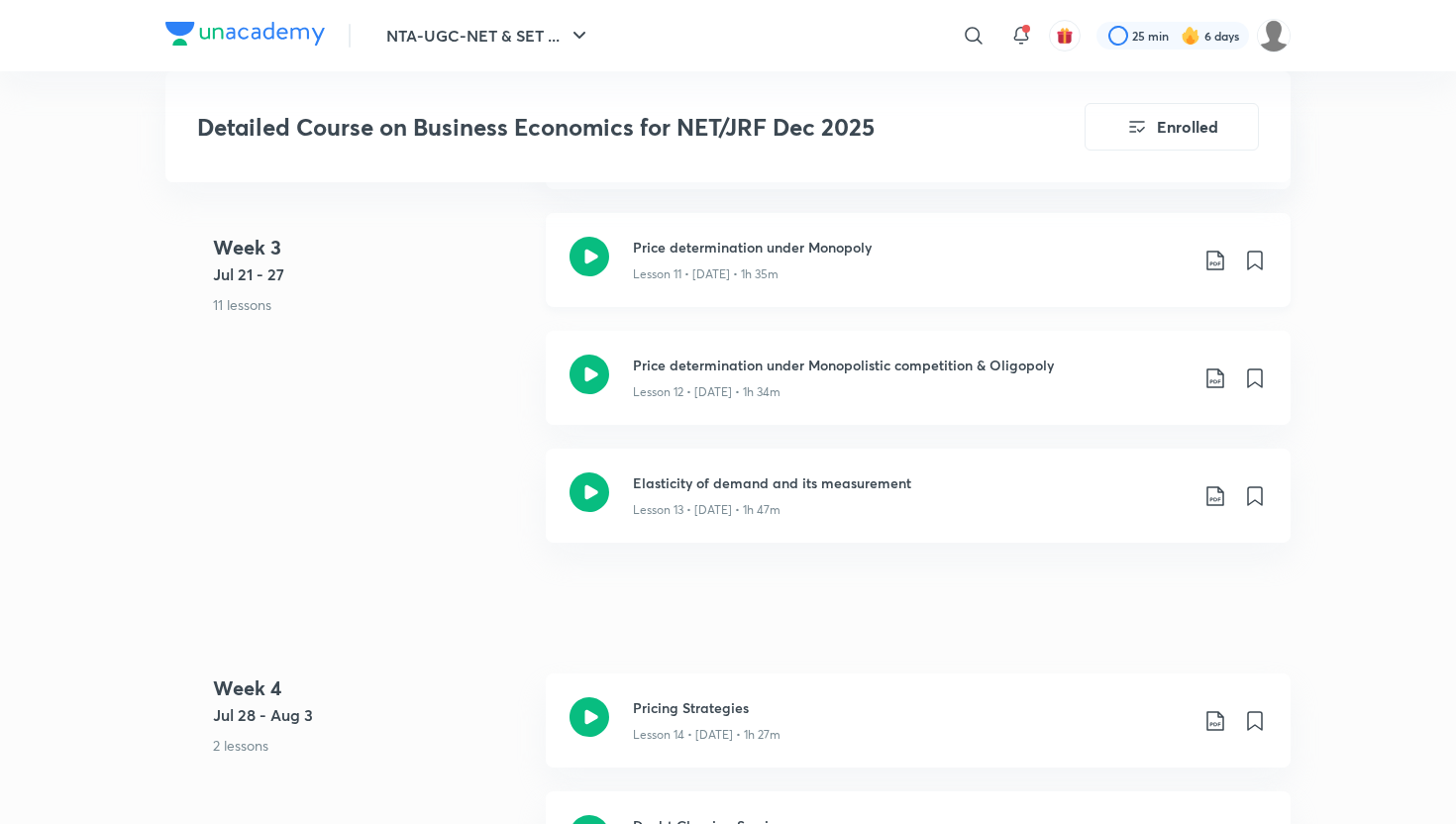 click 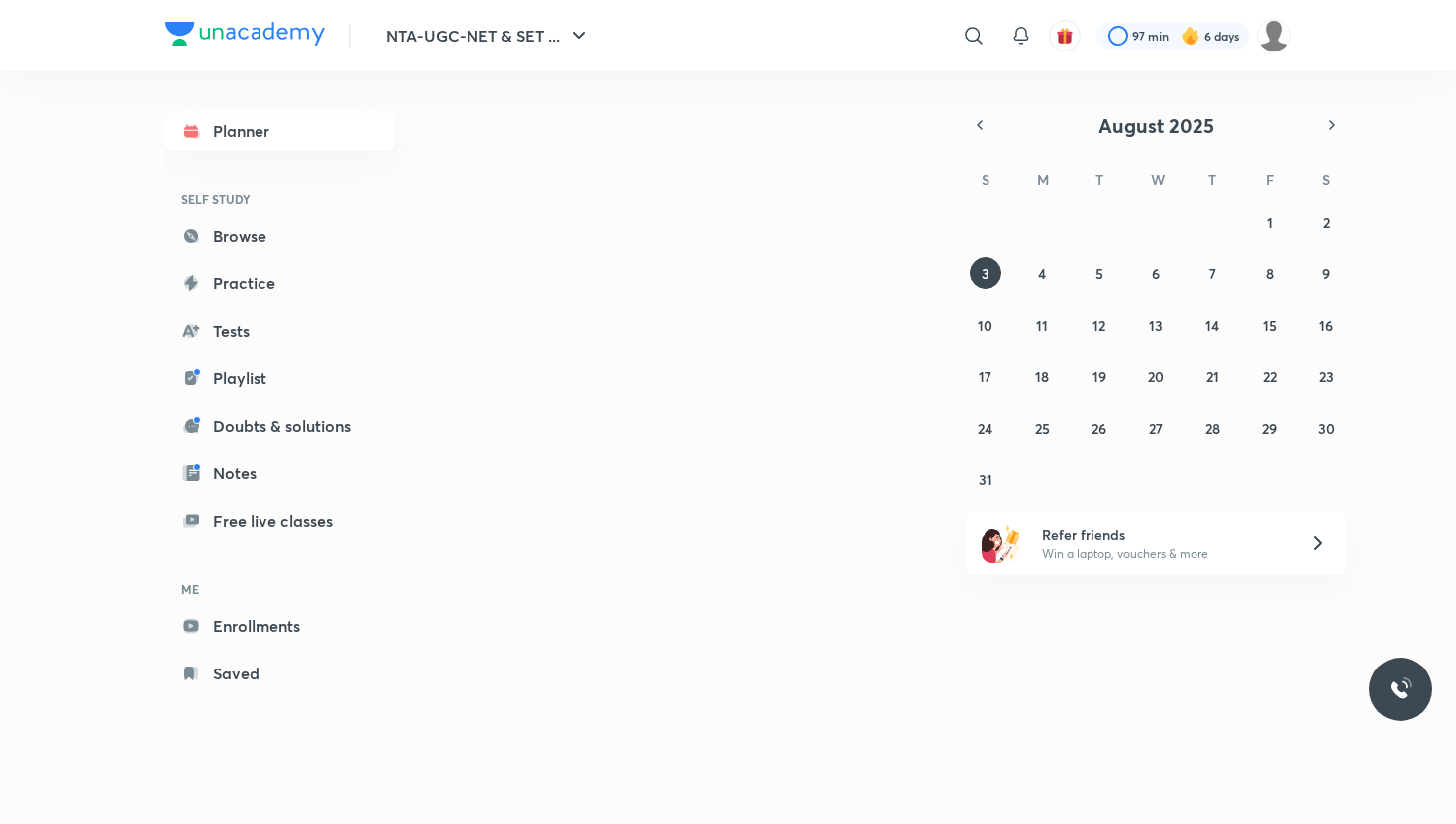 scroll, scrollTop: 0, scrollLeft: 0, axis: both 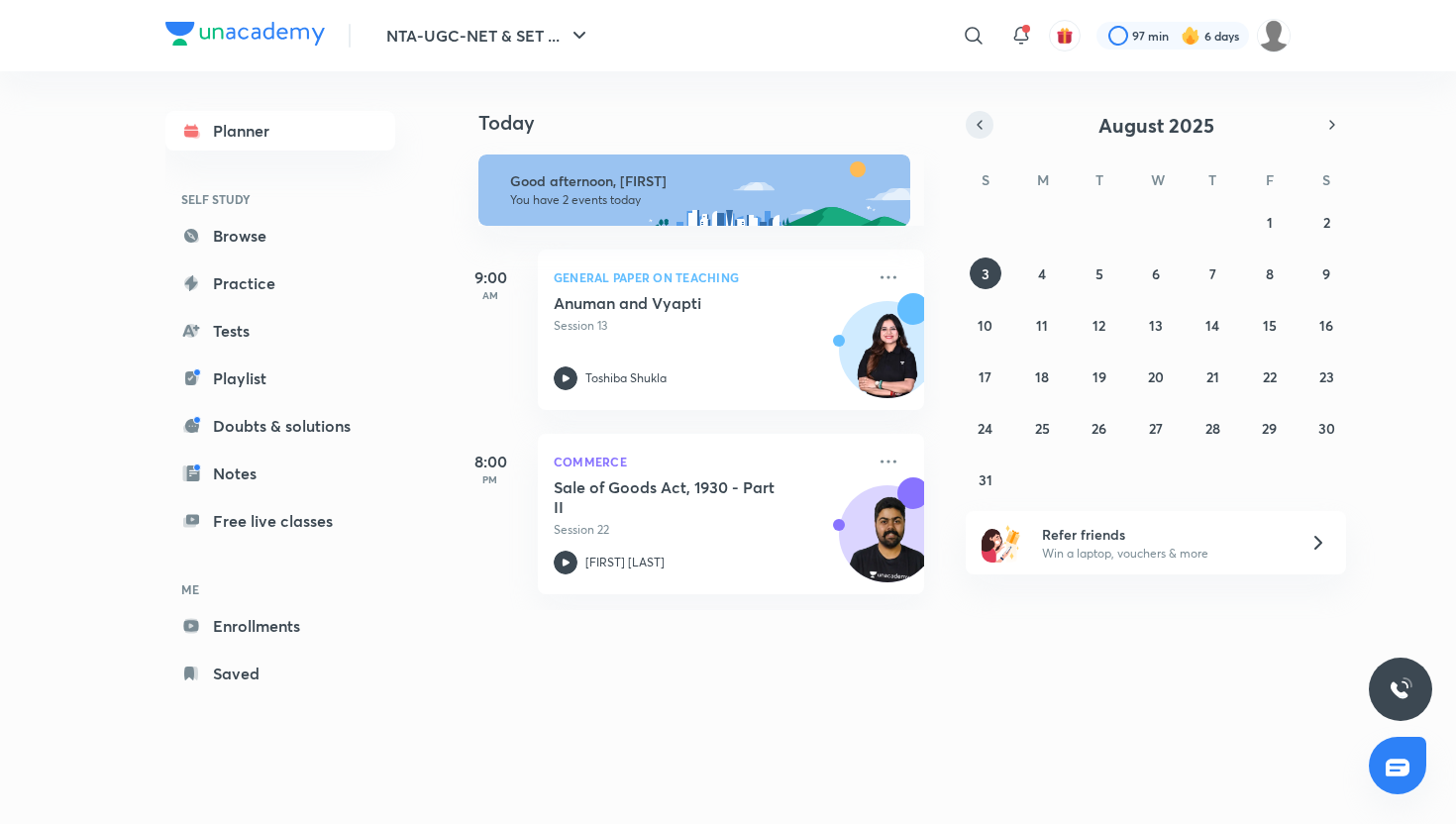click 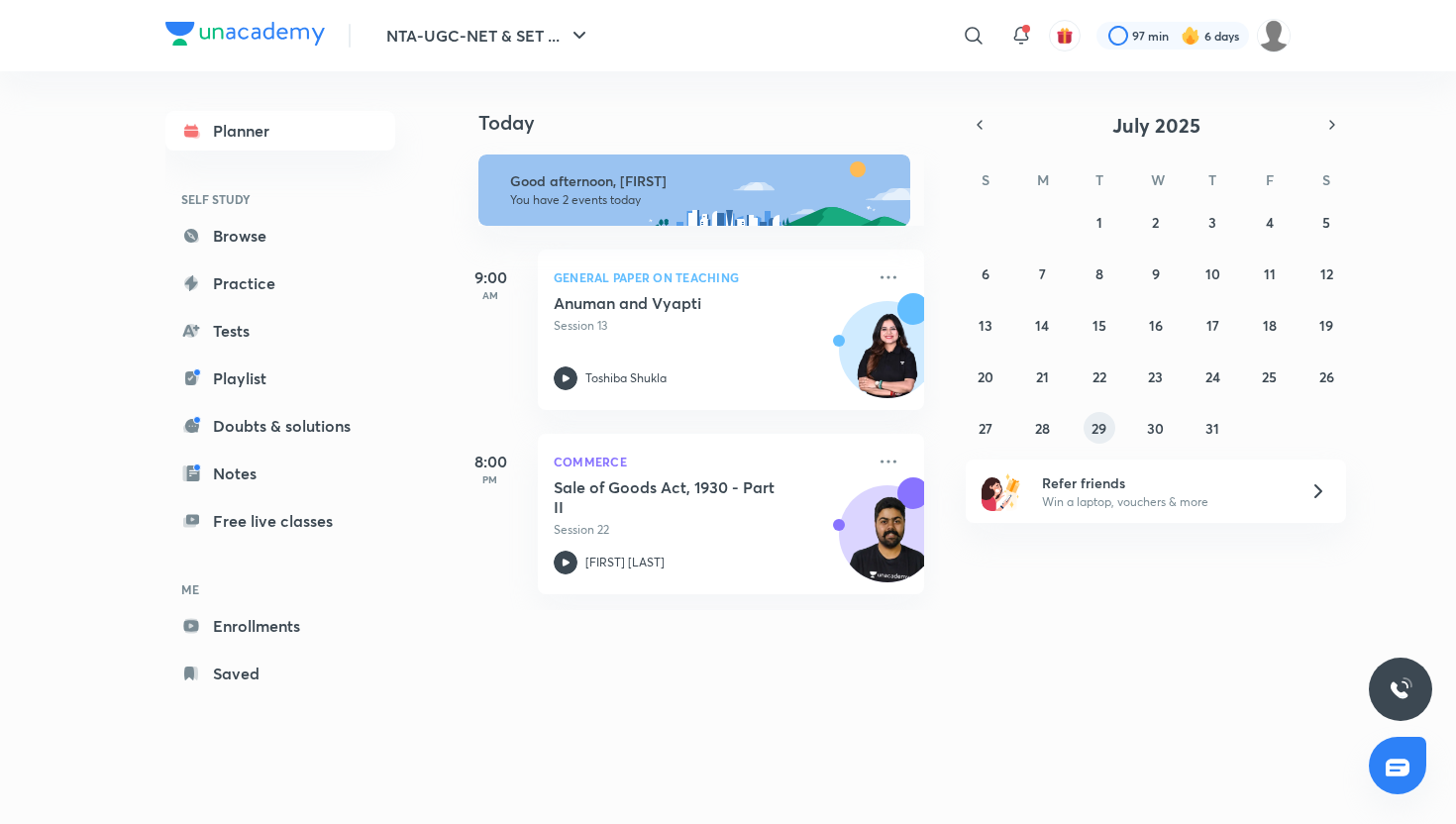 click on "29" at bounding box center [1099, 428] 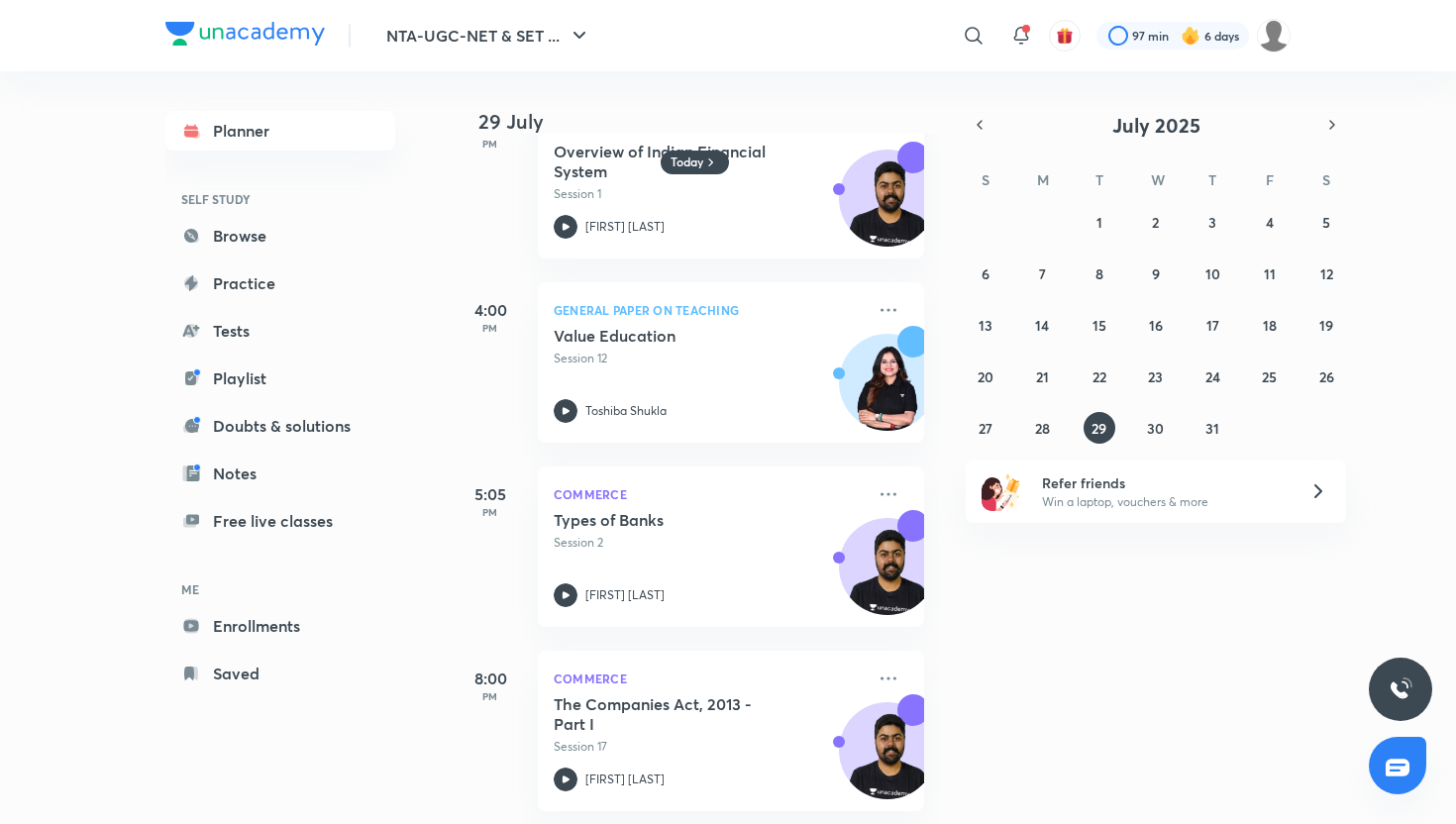 scroll, scrollTop: 800, scrollLeft: 0, axis: vertical 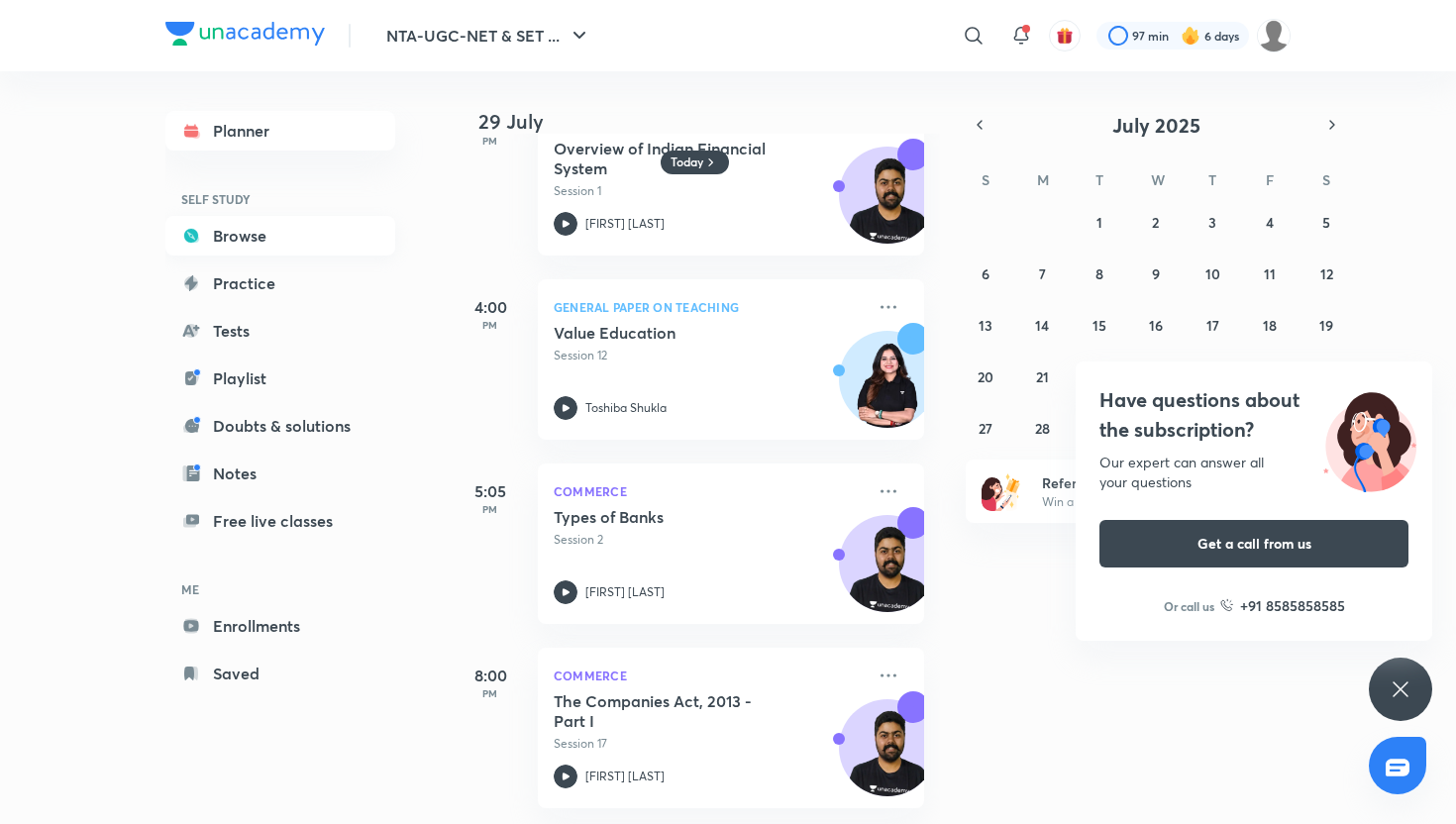 click on "Browse" at bounding box center [280, 236] 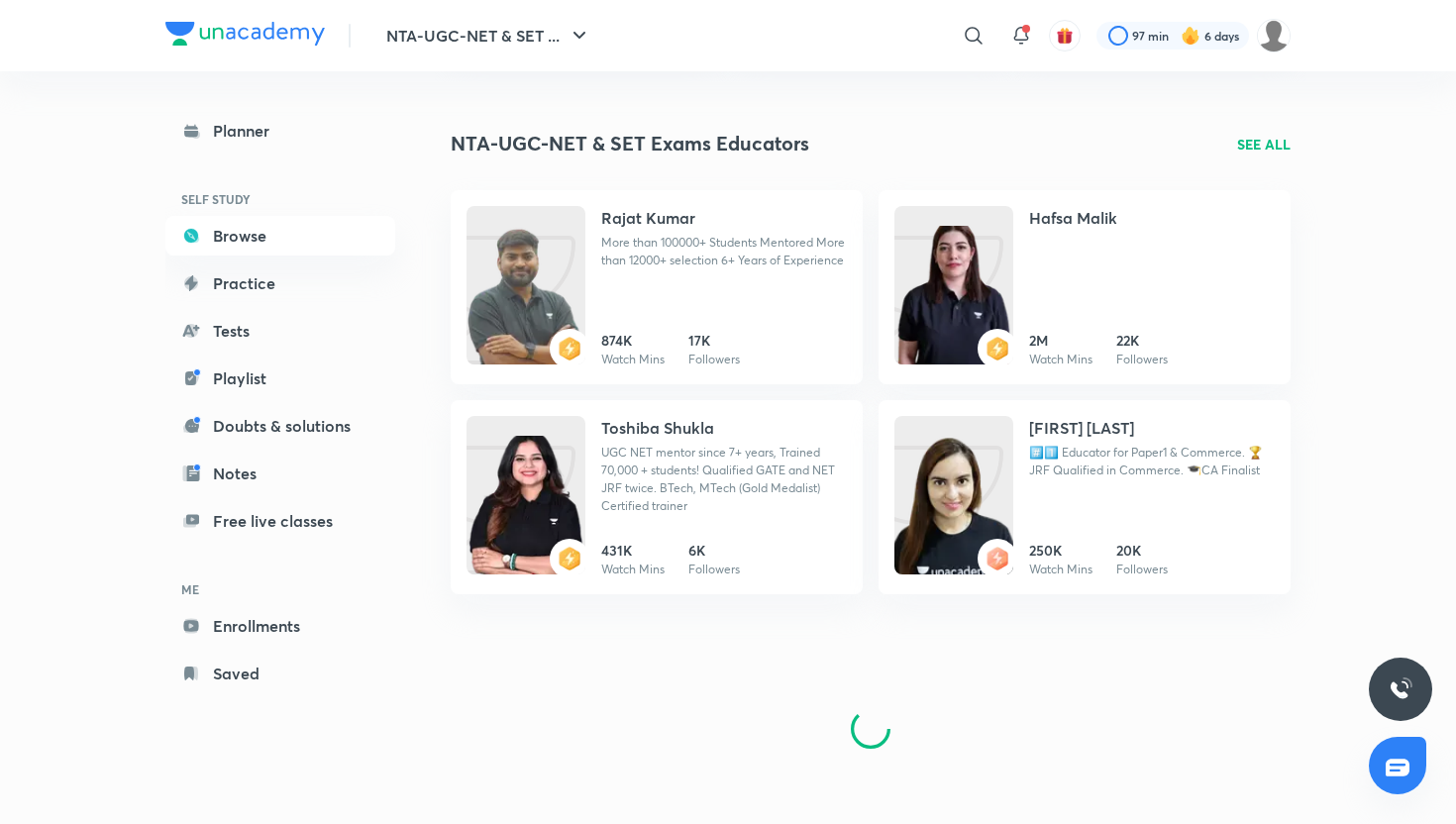 scroll, scrollTop: 0, scrollLeft: 0, axis: both 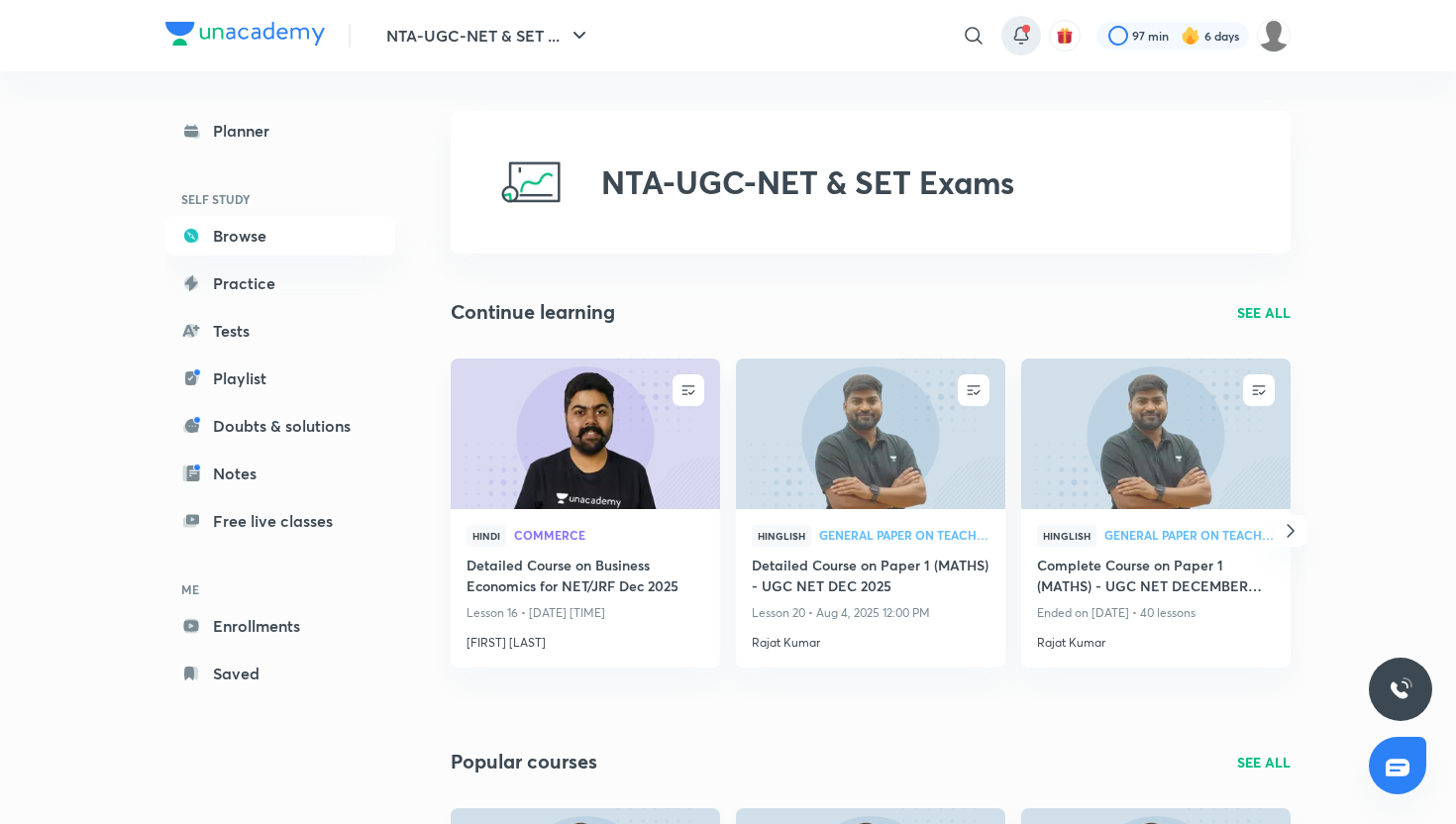 click 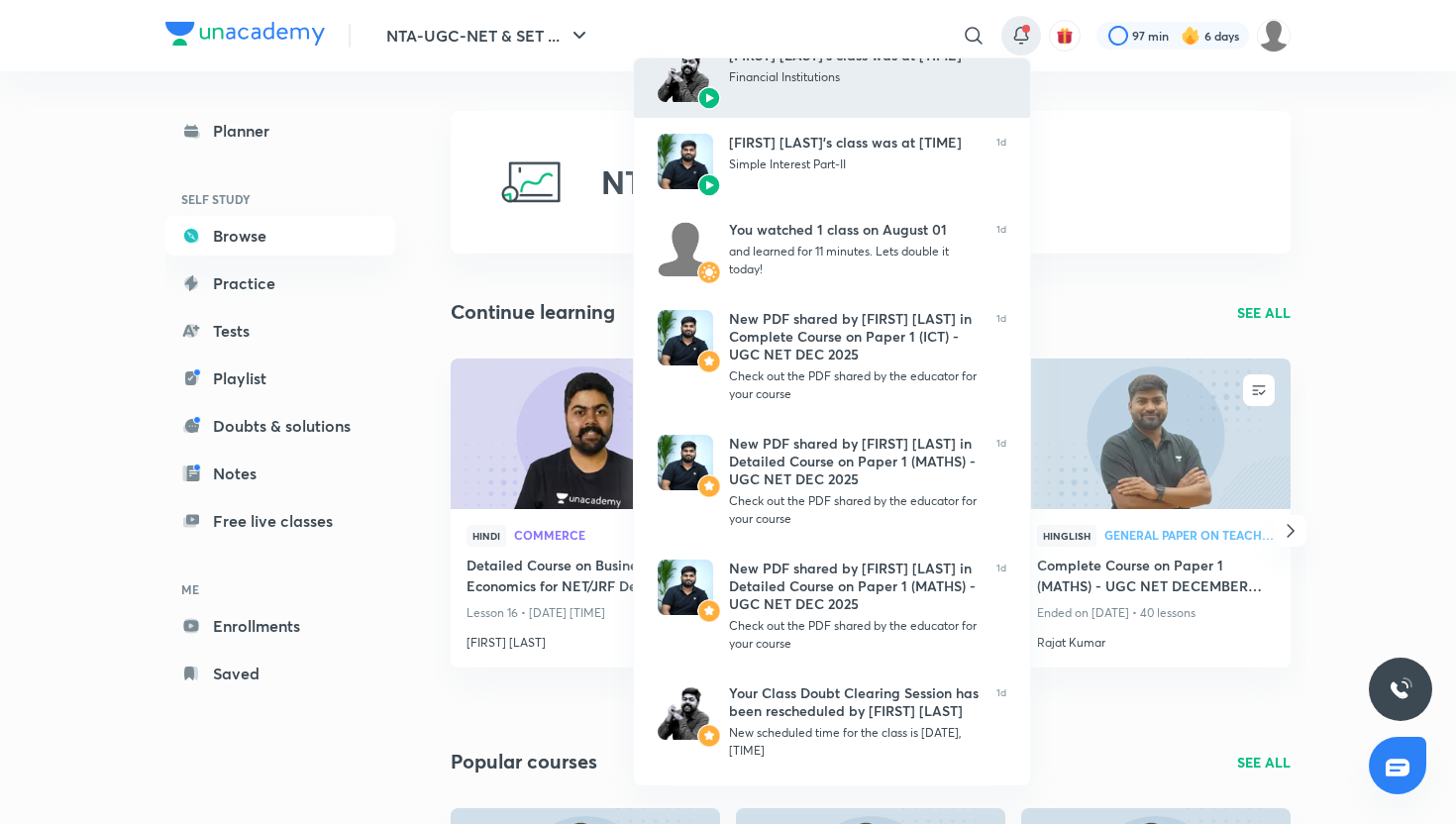 scroll, scrollTop: 441, scrollLeft: 0, axis: vertical 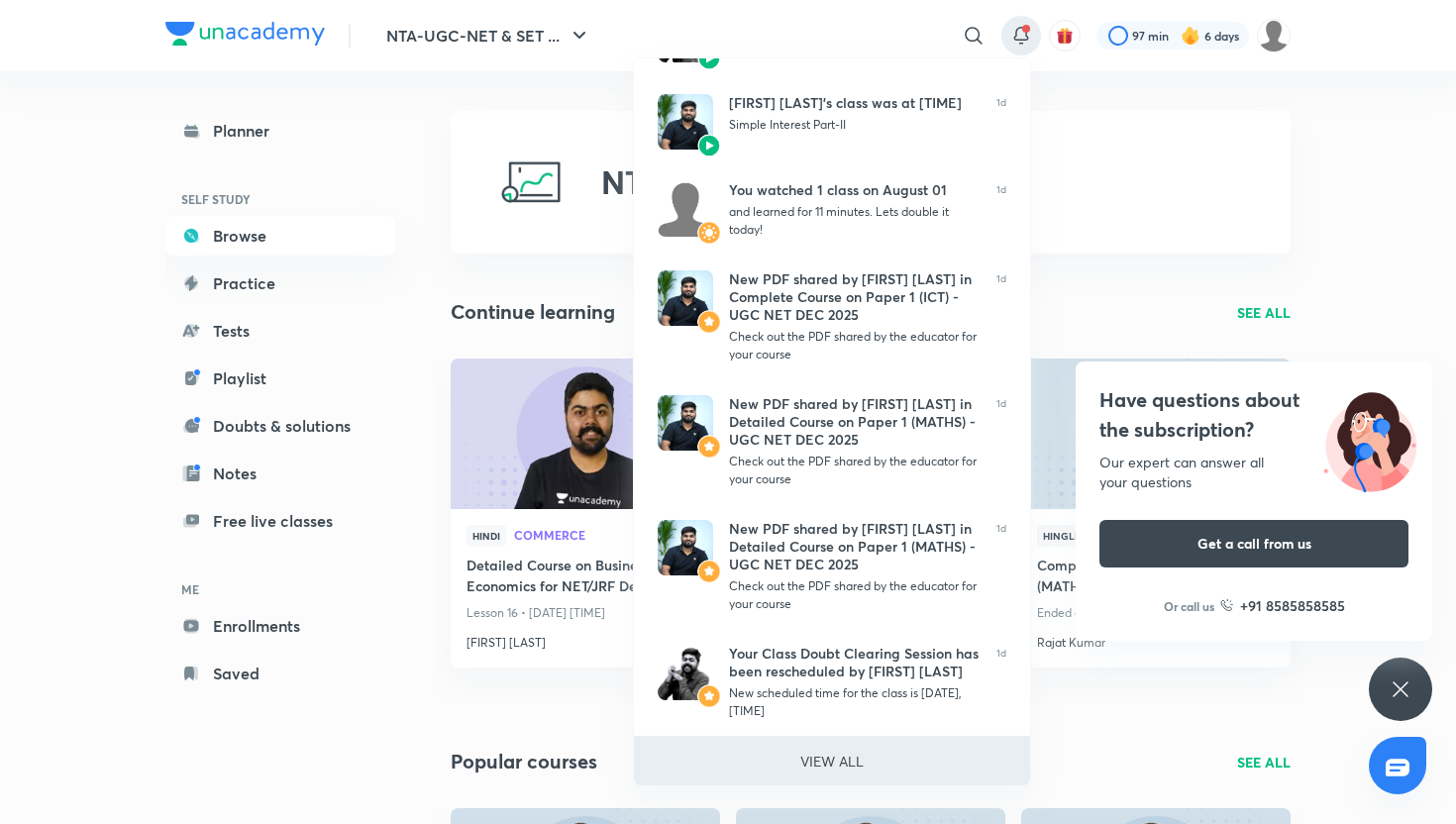 click on "VIEW ALL" at bounding box center [832, 761] 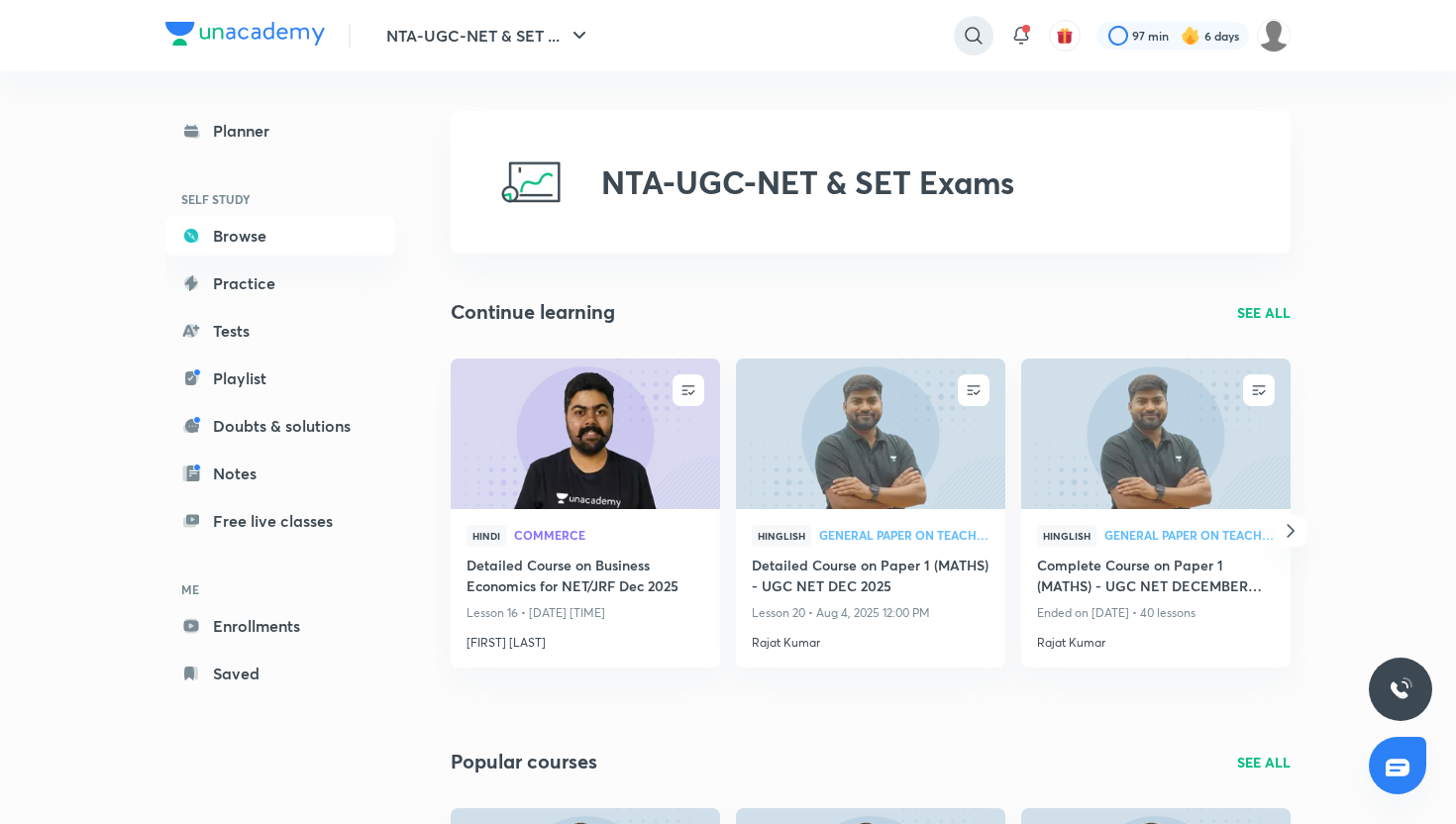 click 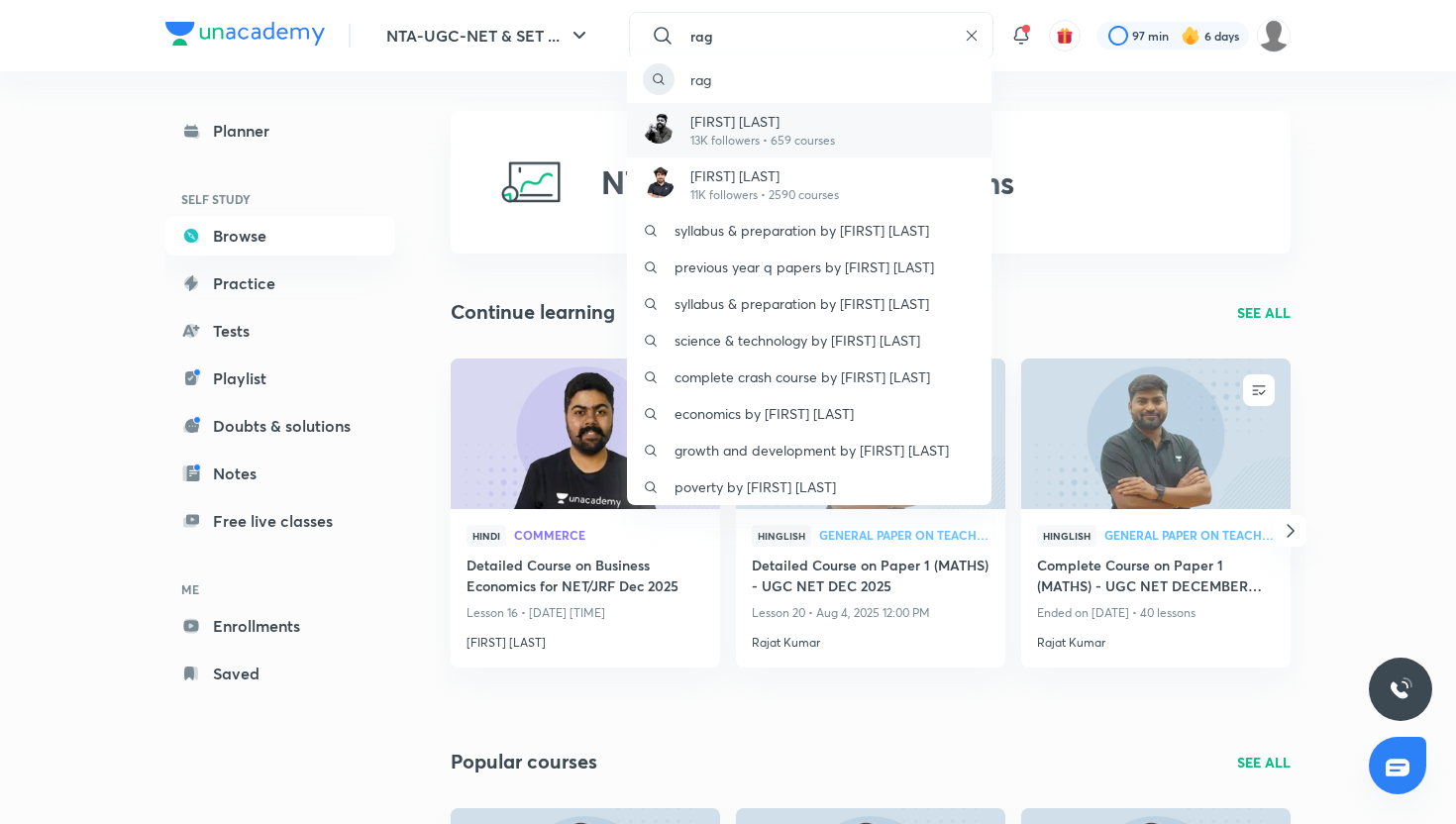 type on "ragh" 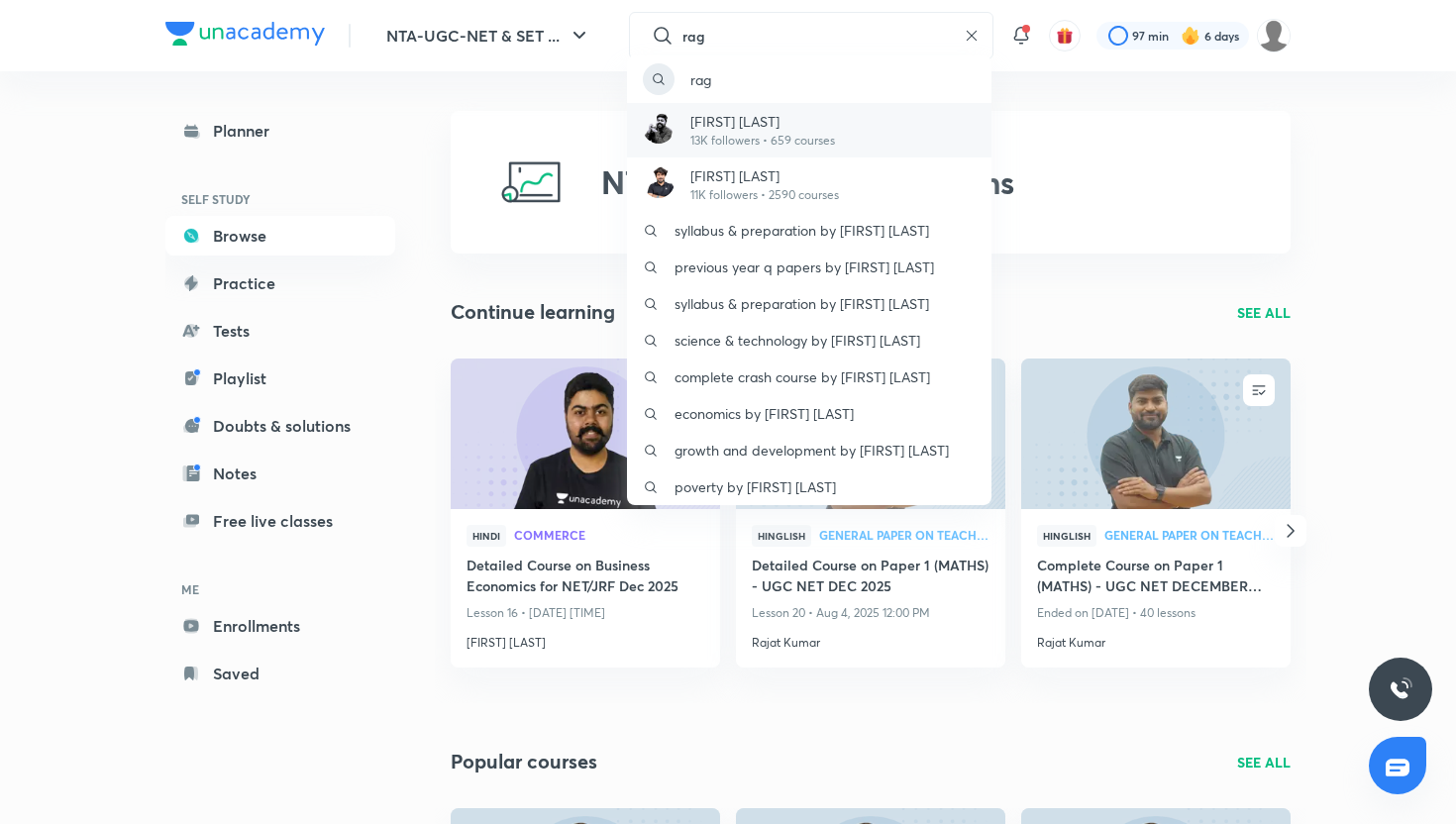 click on "13K followers • 659 courses" at bounding box center (763, 141) 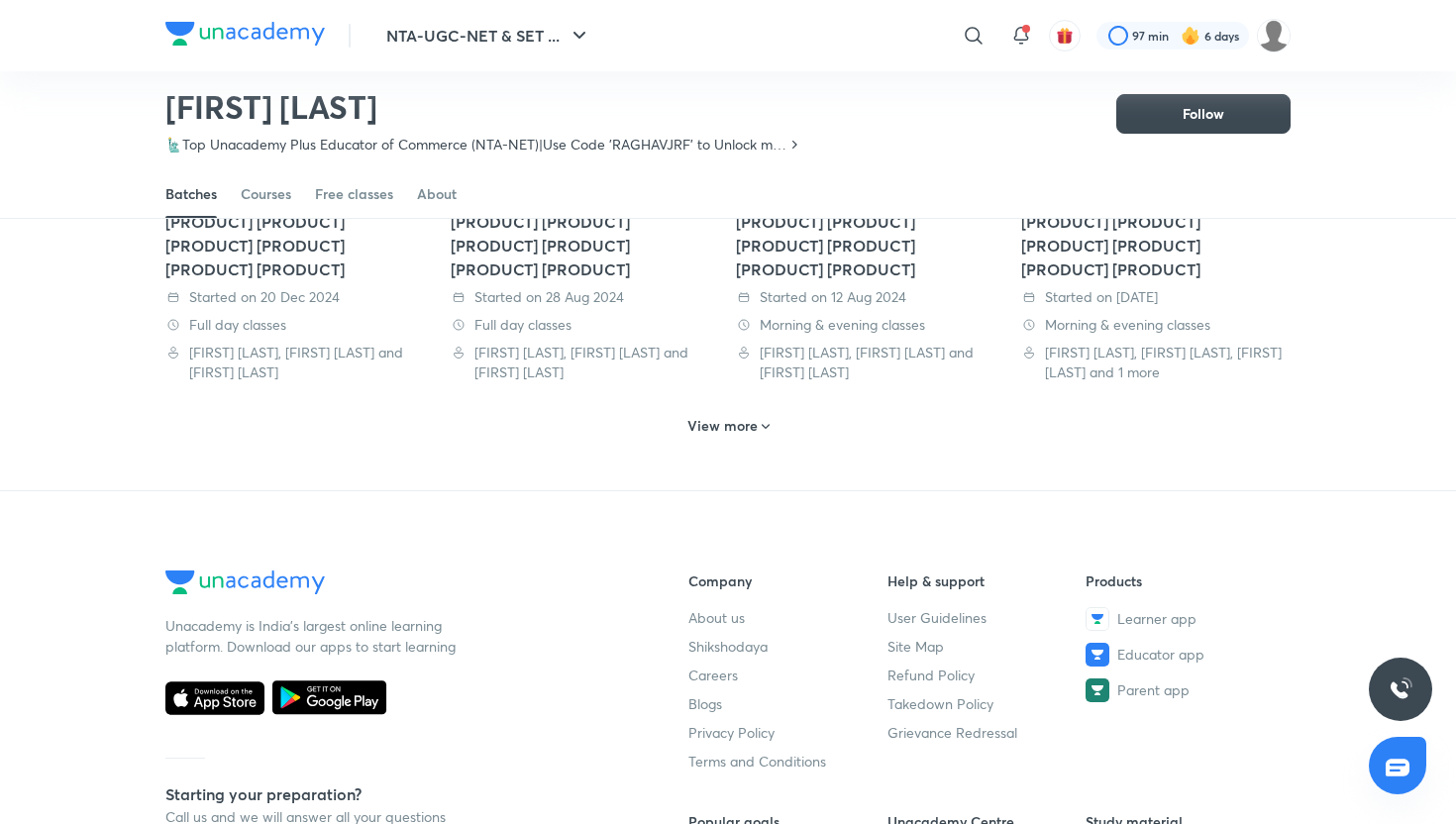 scroll, scrollTop: 0, scrollLeft: 0, axis: both 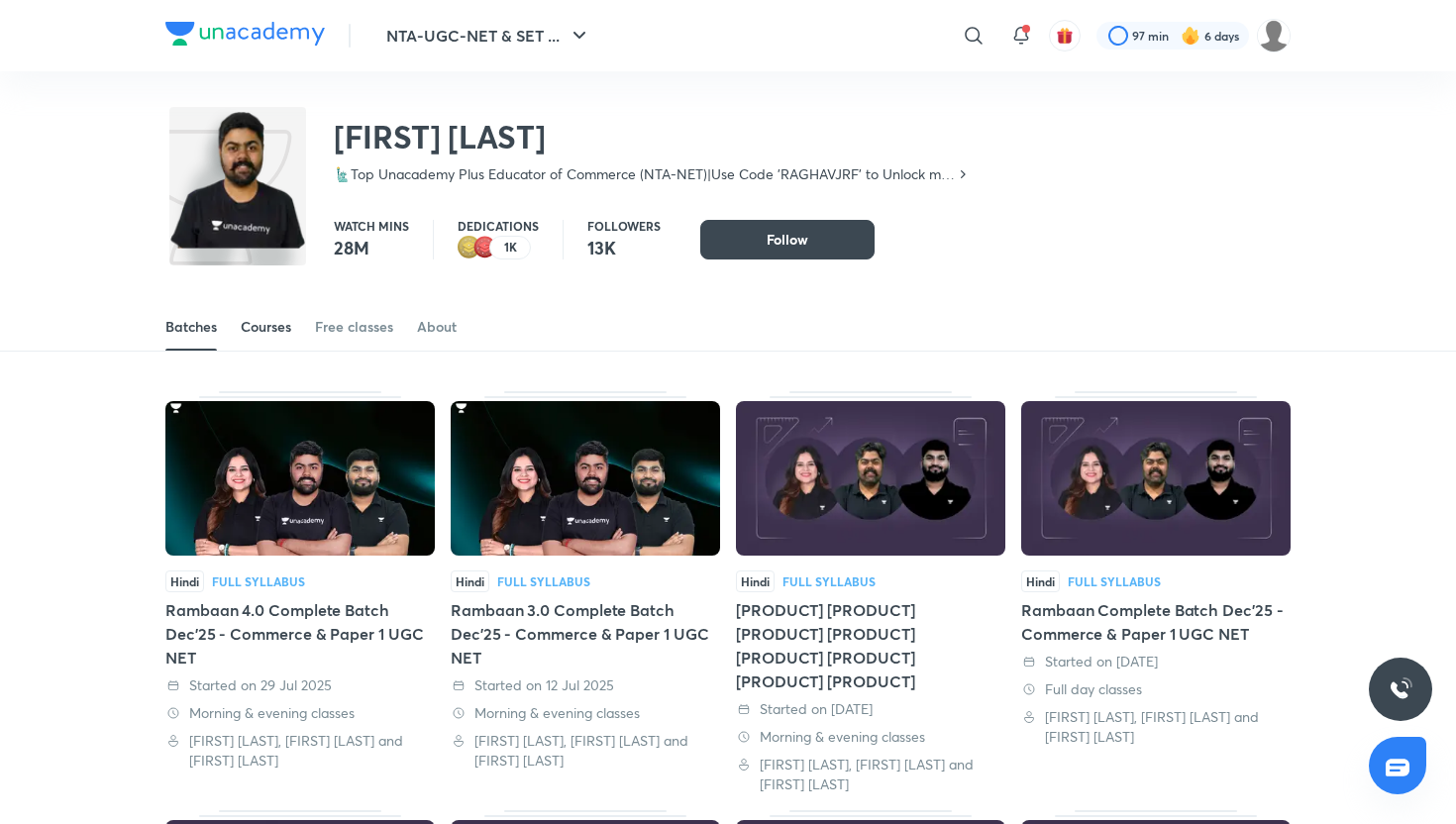 click on "Courses" at bounding box center (265, 327) 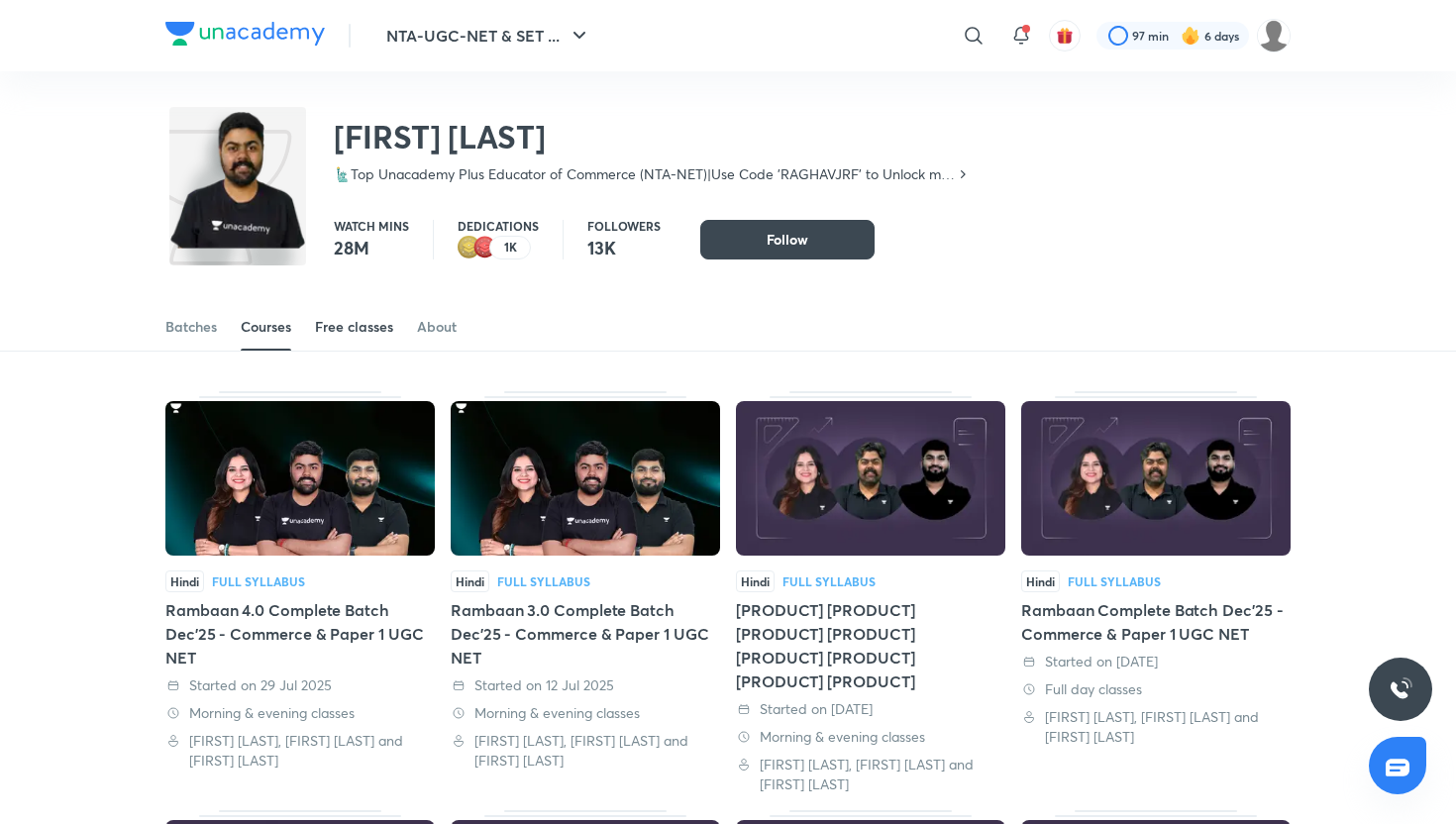 click on "Free classes" at bounding box center (354, 327) 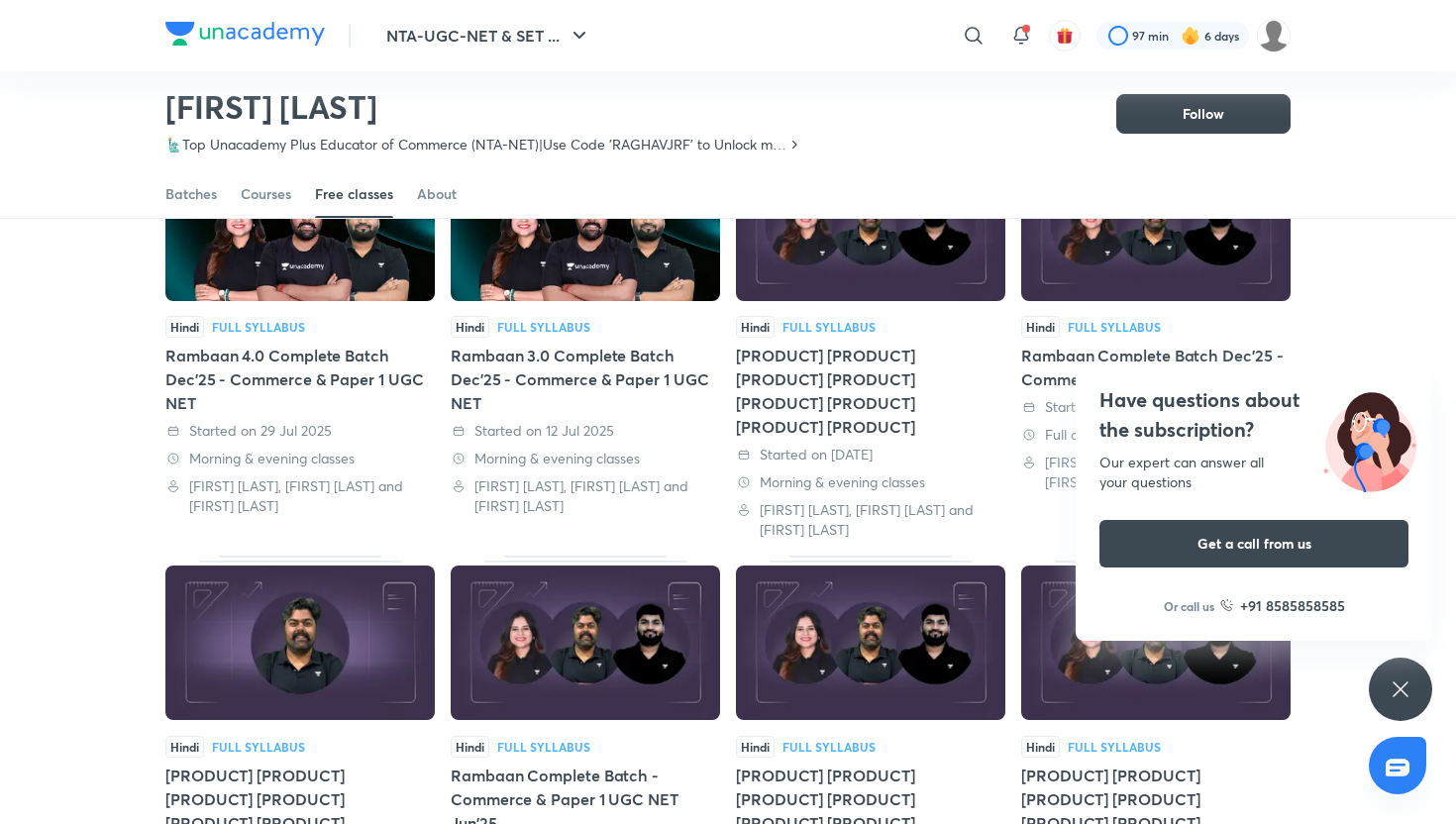 scroll, scrollTop: 0, scrollLeft: 0, axis: both 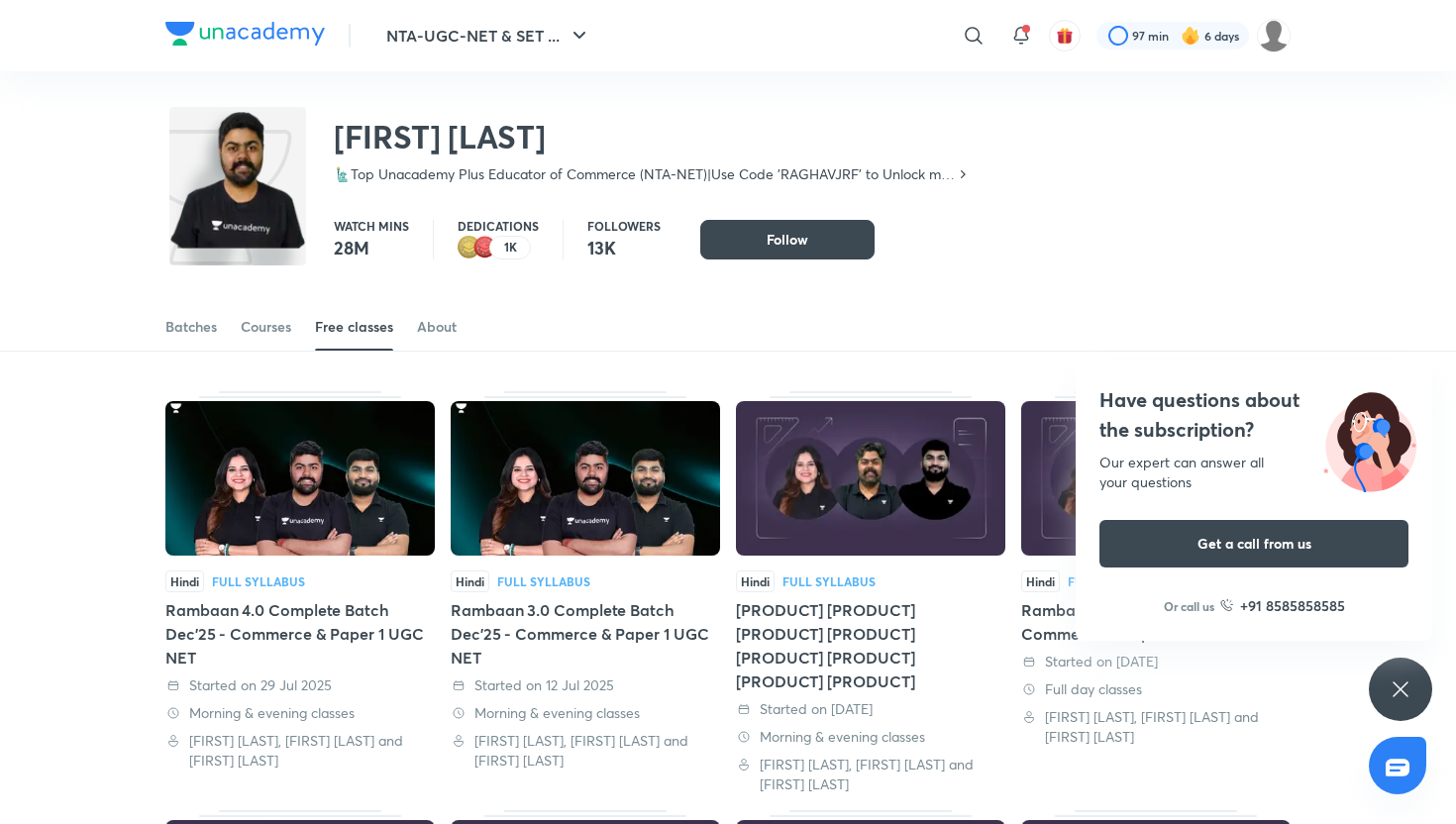 click on "Free classes" at bounding box center (354, 327) 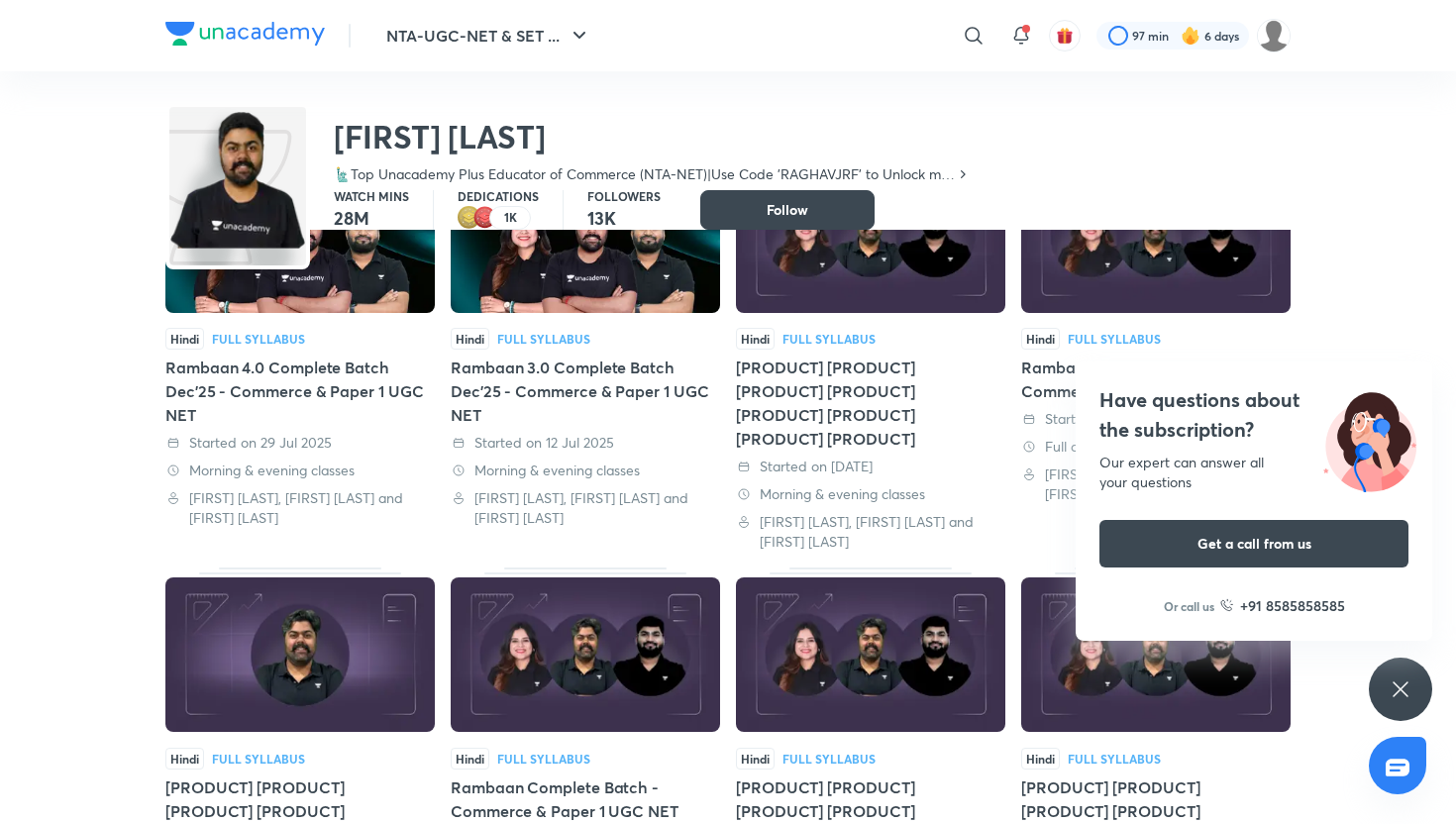 scroll, scrollTop: 0, scrollLeft: 0, axis: both 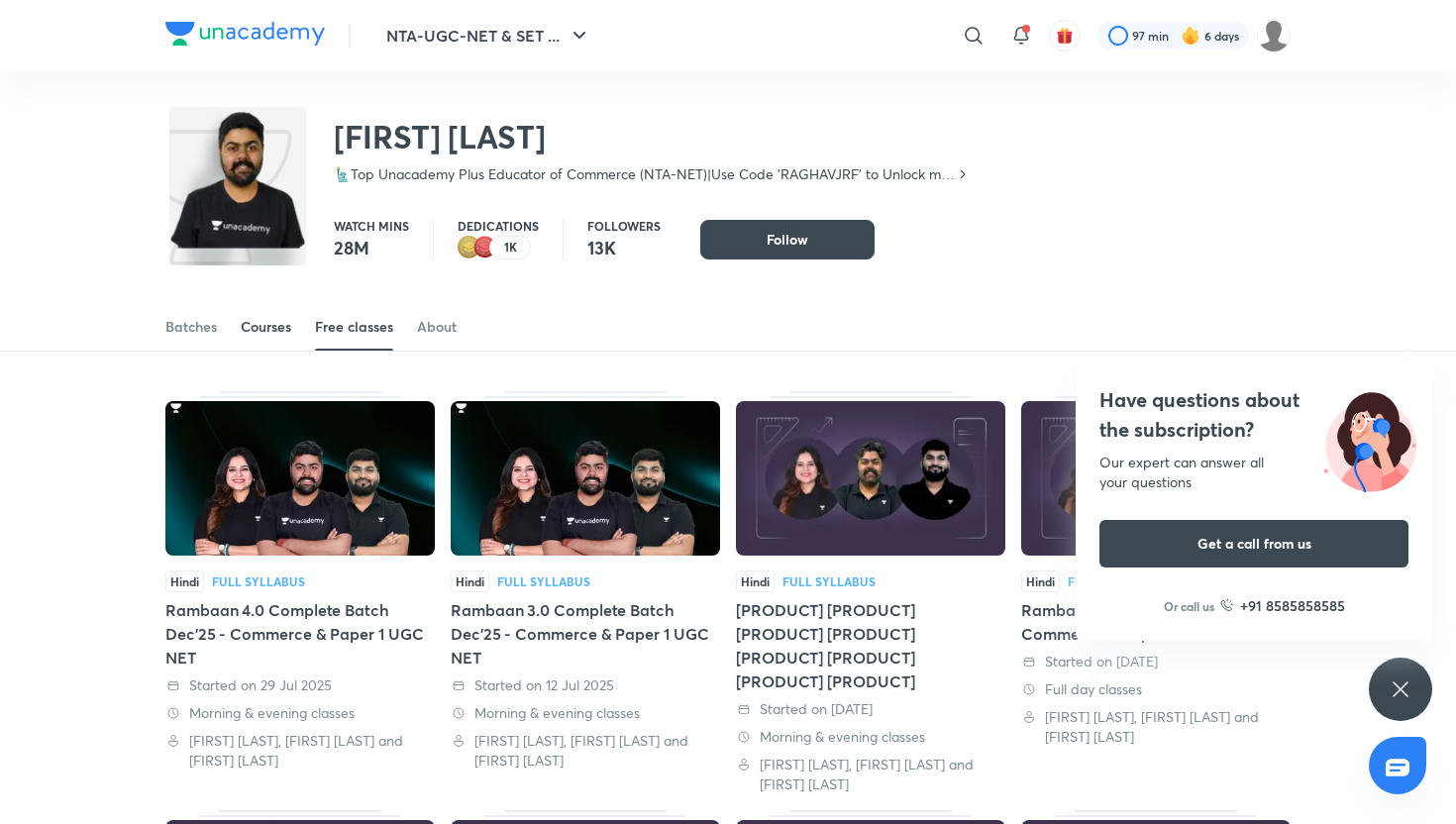 click on "Courses" at bounding box center [265, 327] 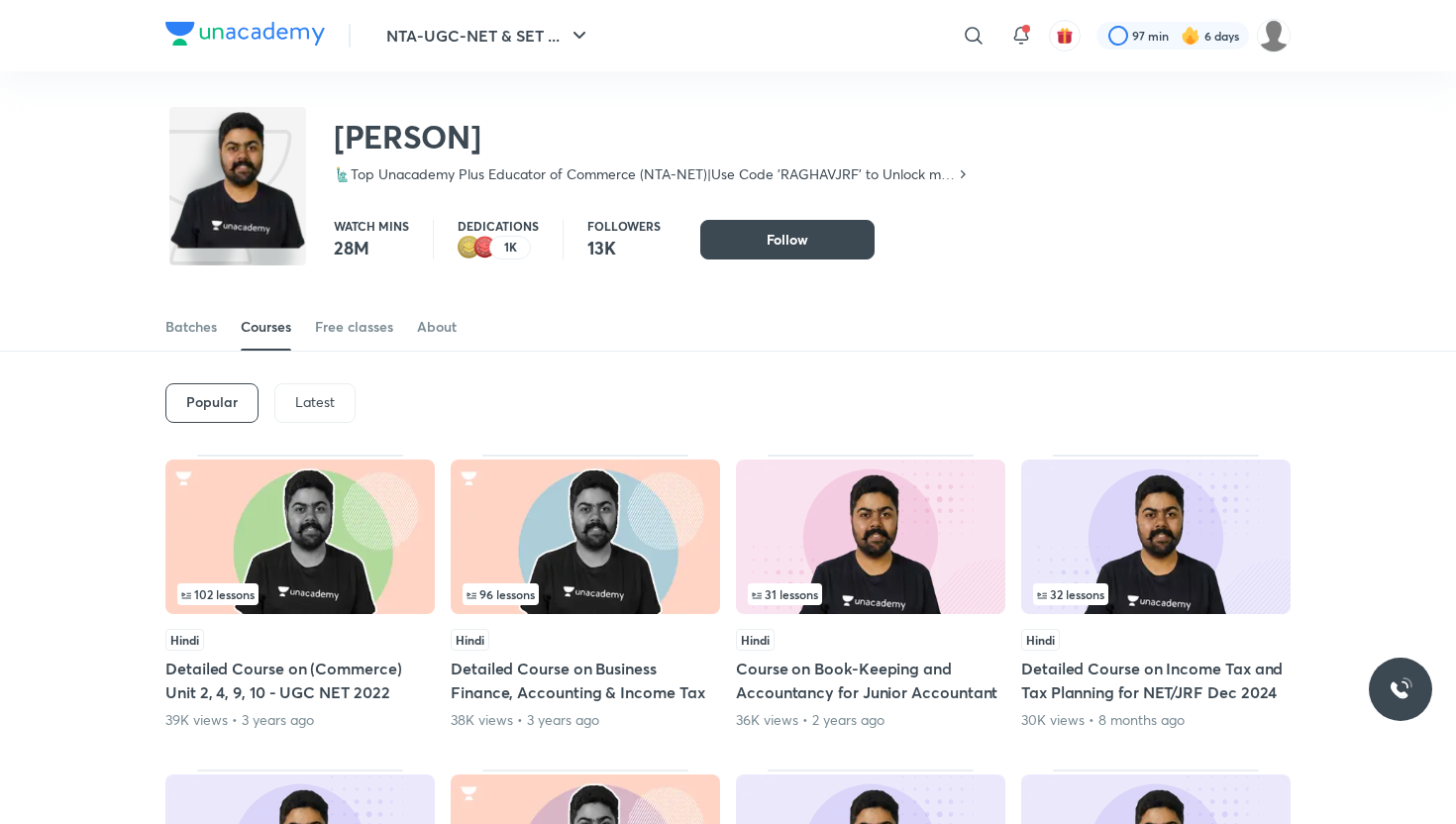 scroll, scrollTop: 0, scrollLeft: 0, axis: both 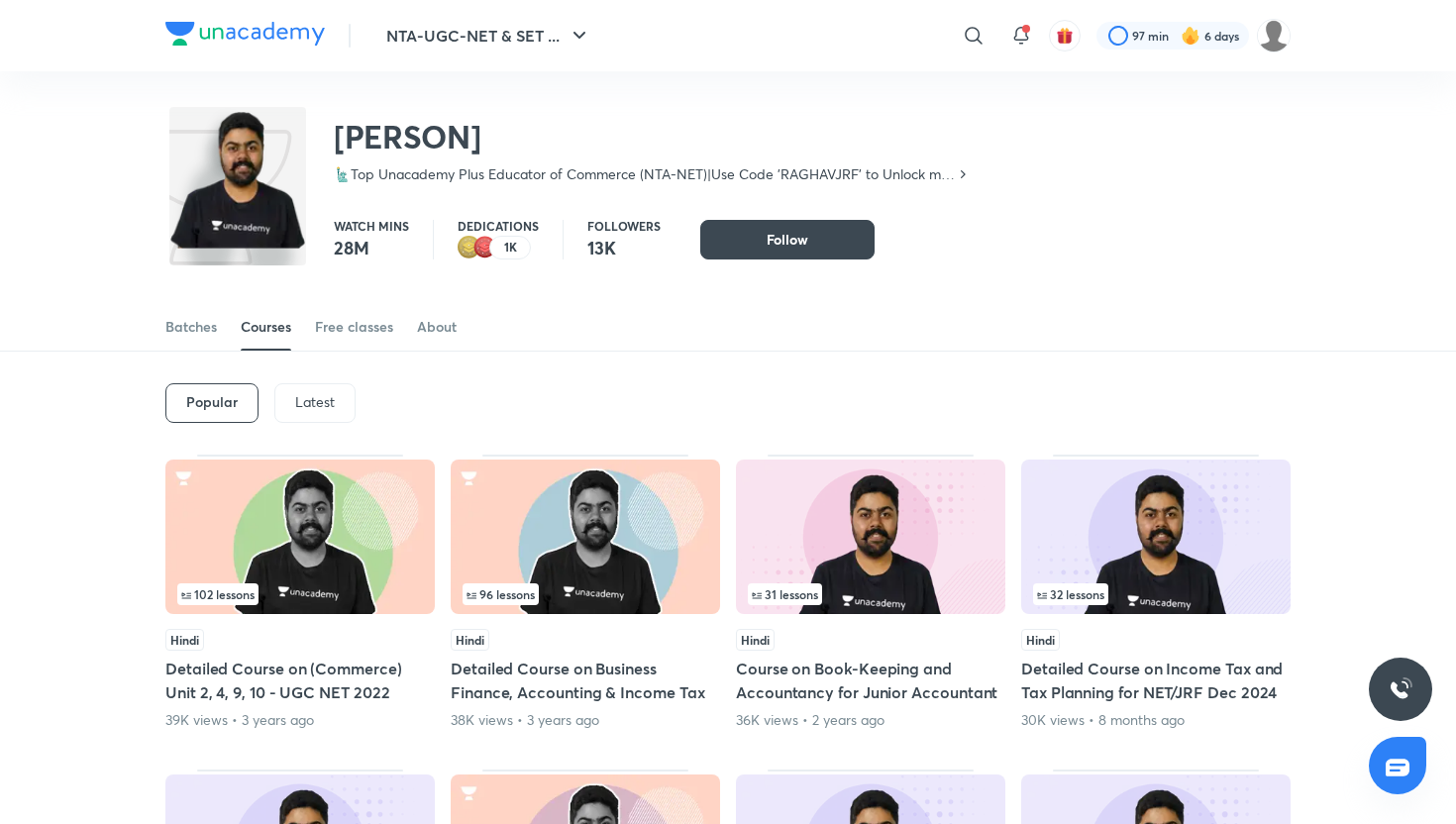 click on "Latest" at bounding box center [315, 402] 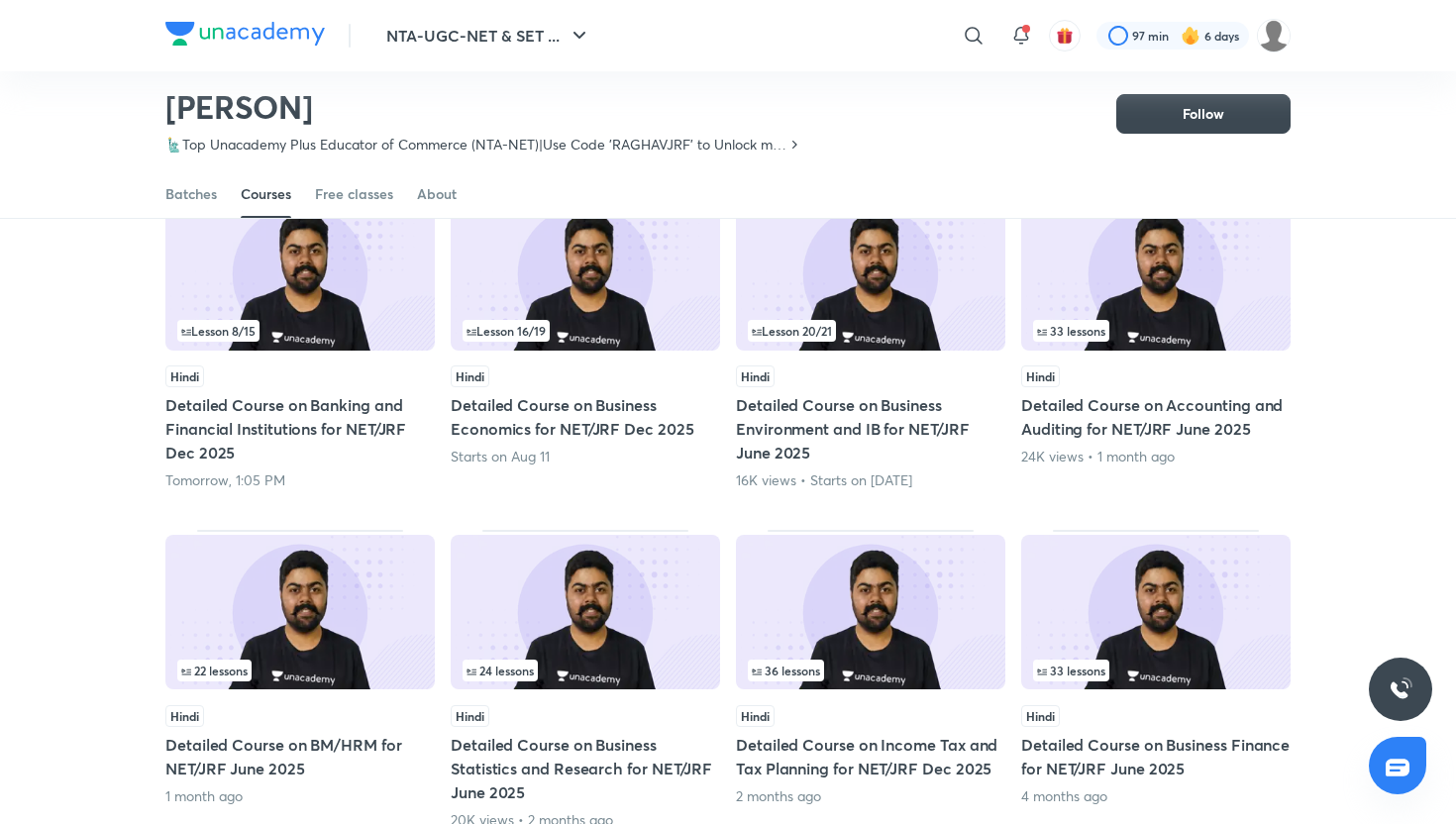 scroll, scrollTop: 0, scrollLeft: 0, axis: both 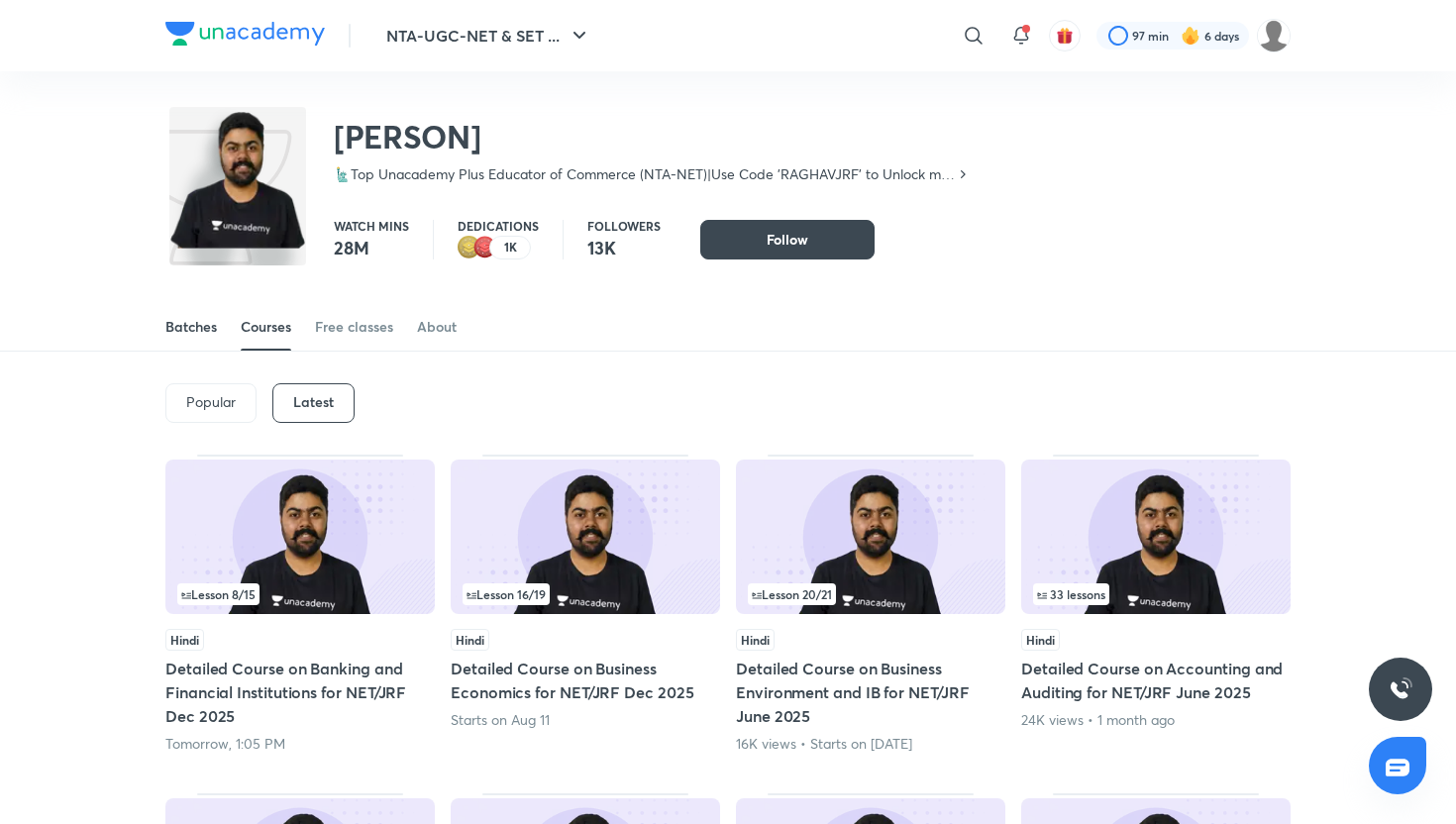 click on "Batches" at bounding box center [191, 327] 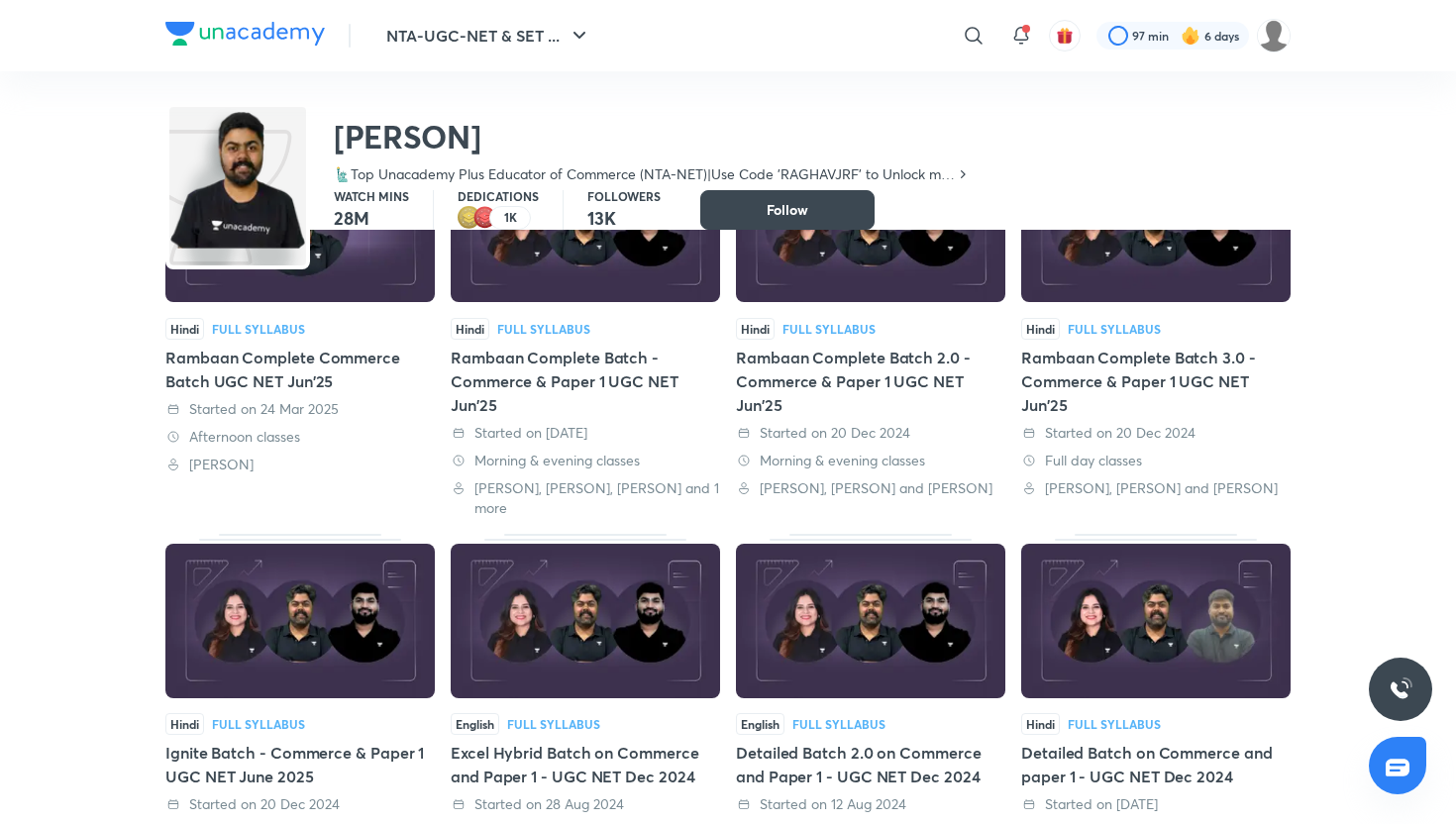 scroll, scrollTop: 0, scrollLeft: 0, axis: both 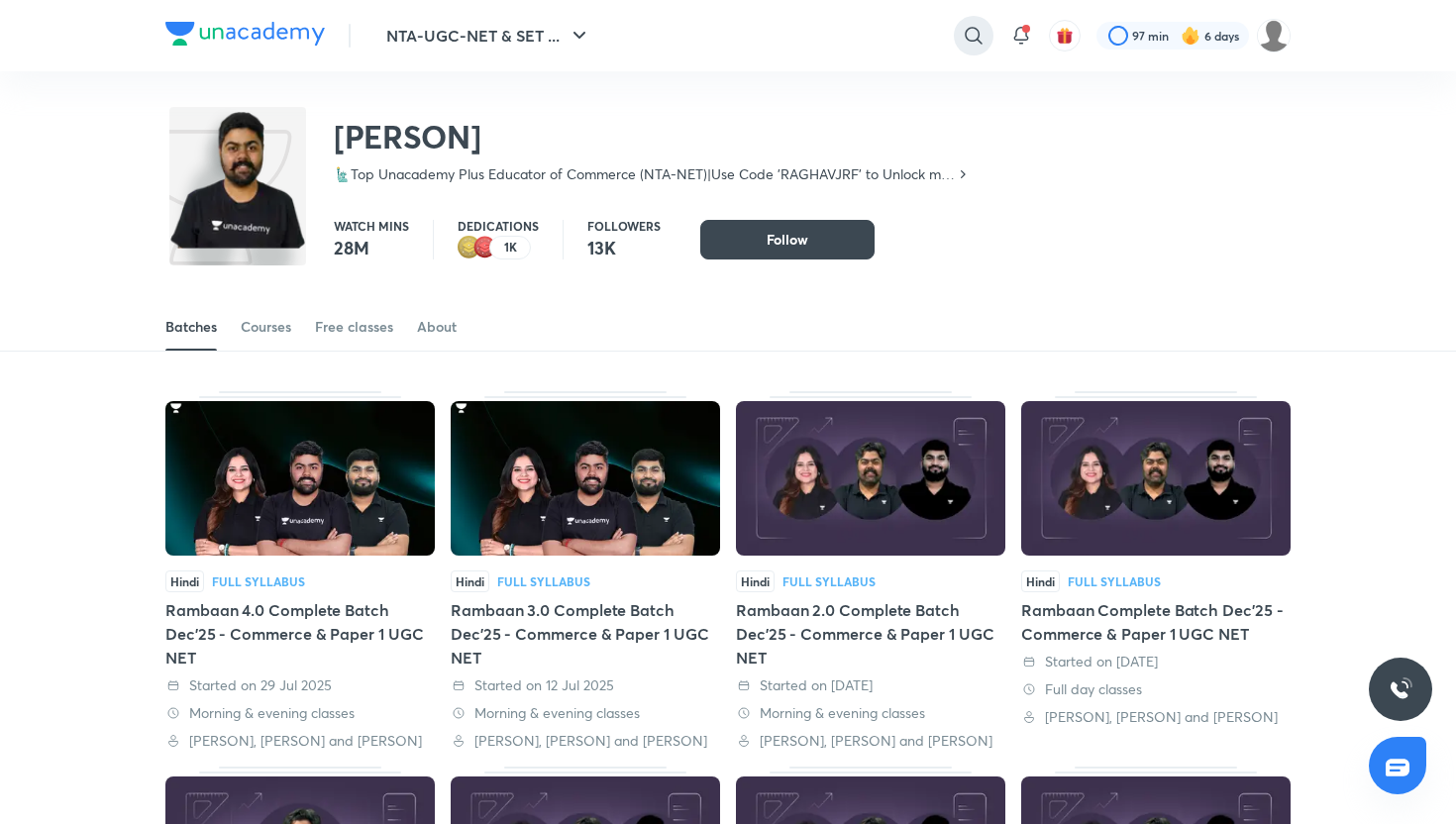 click 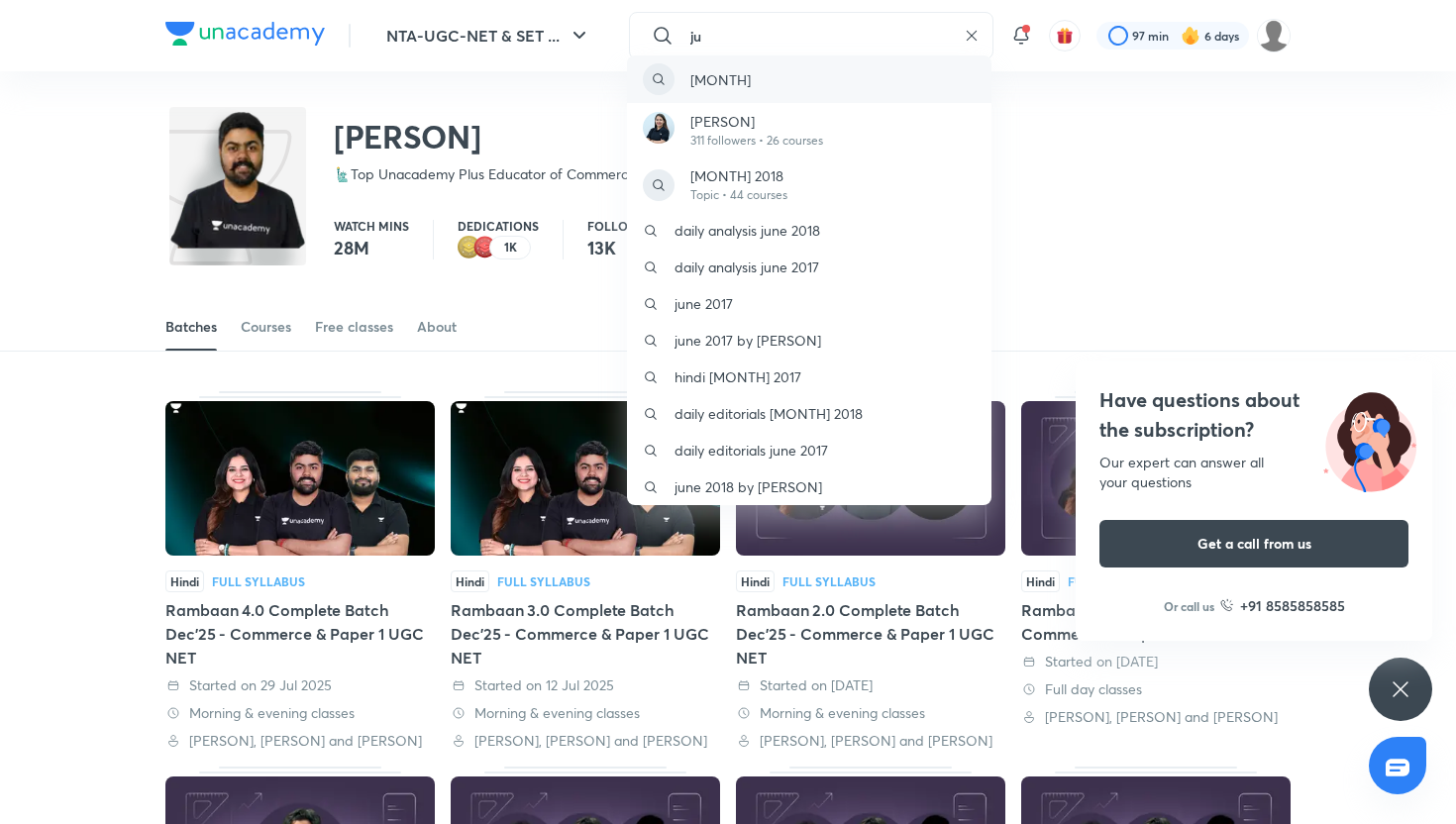 type on "j" 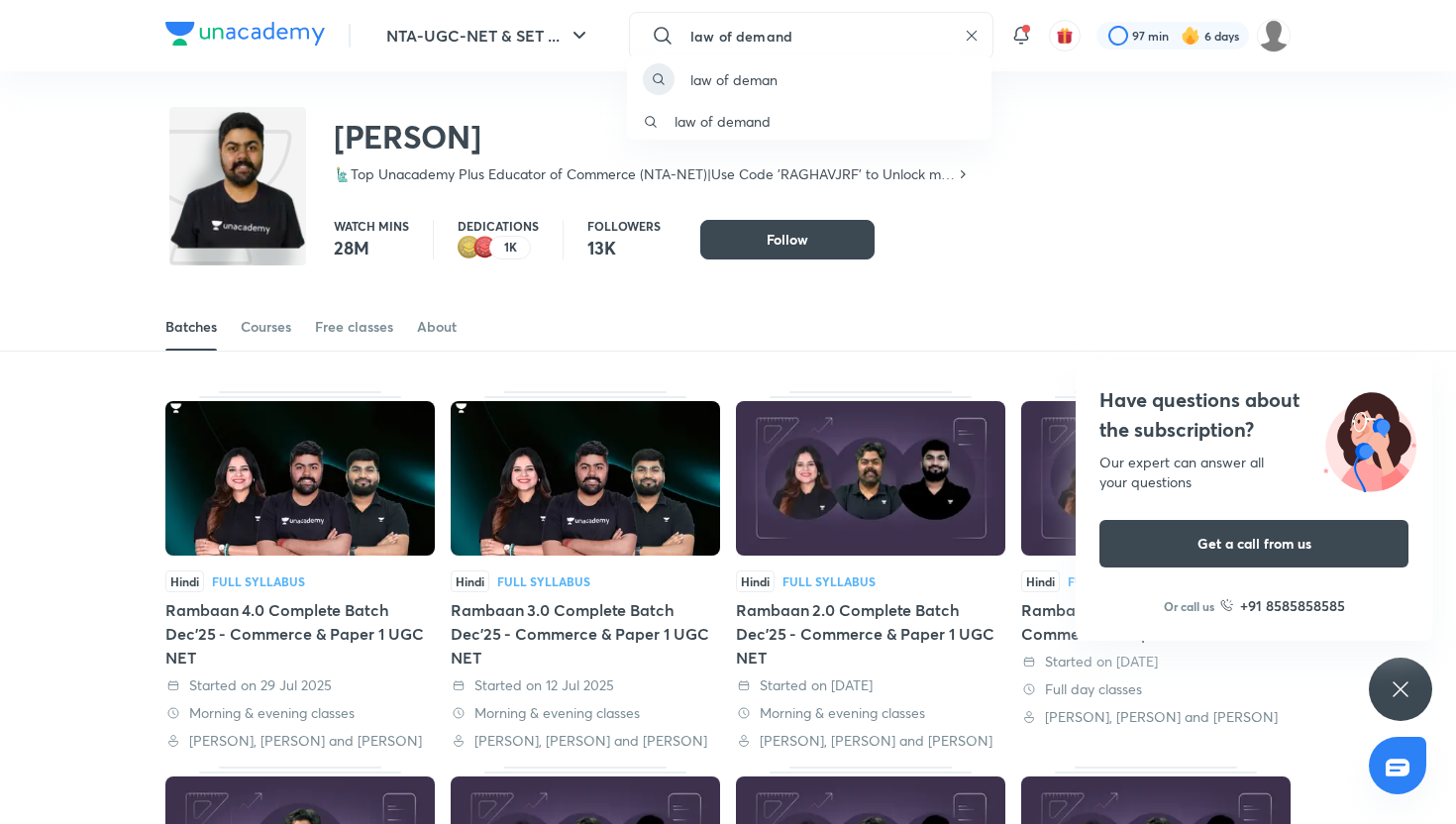 type on "law of demand" 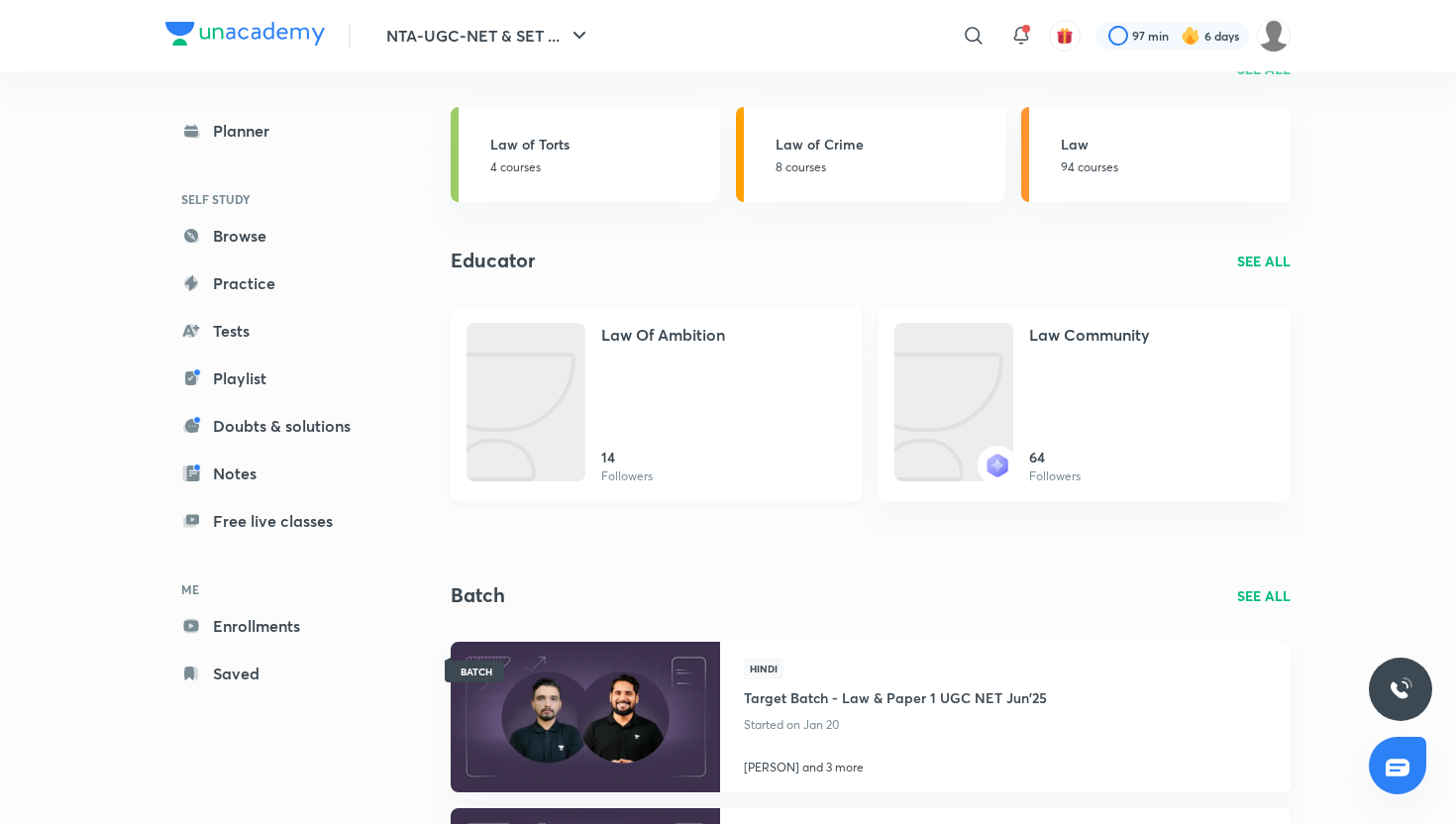 scroll, scrollTop: 0, scrollLeft: 0, axis: both 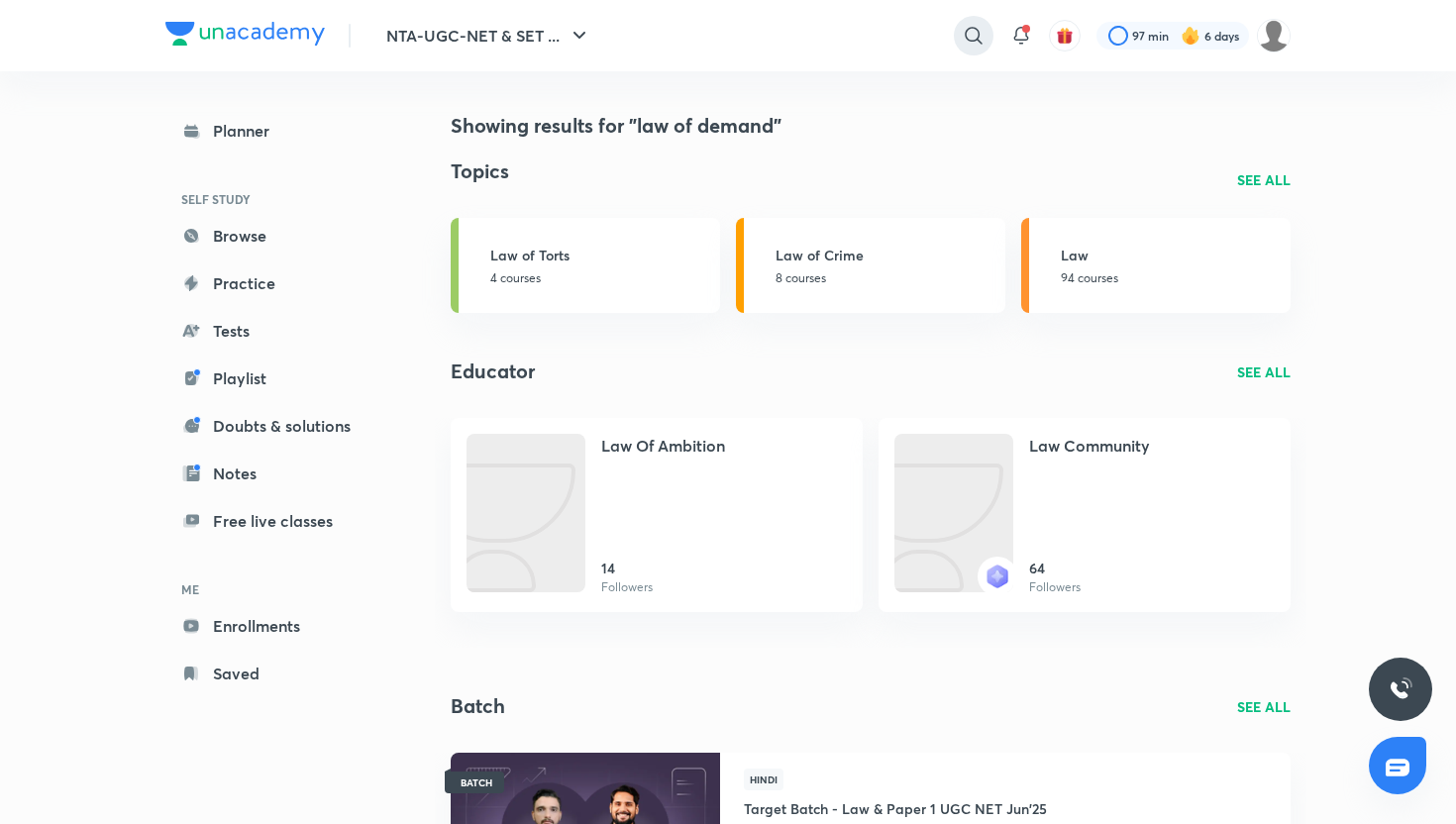 click 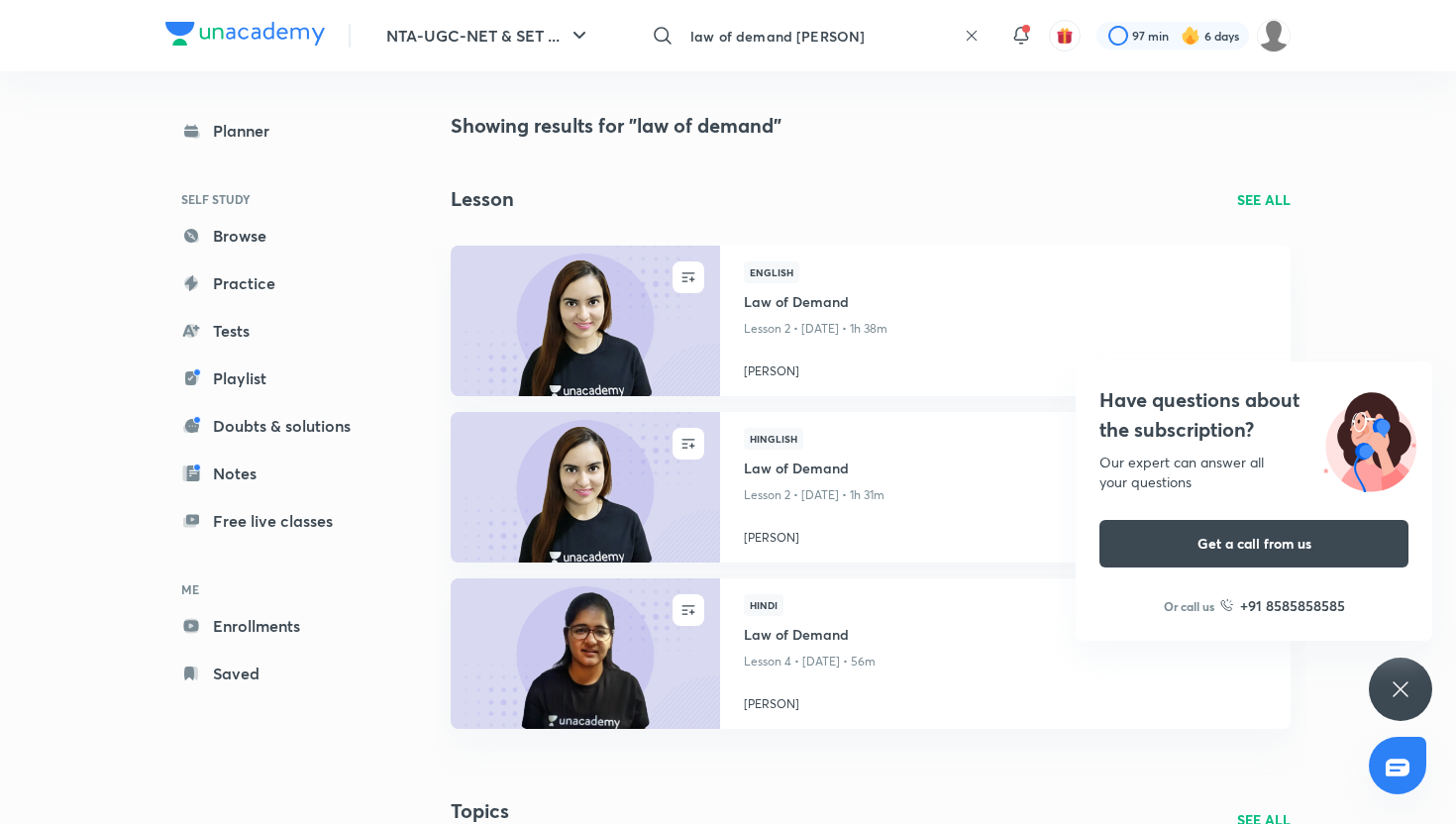 type on "law of demand [PERSON]" 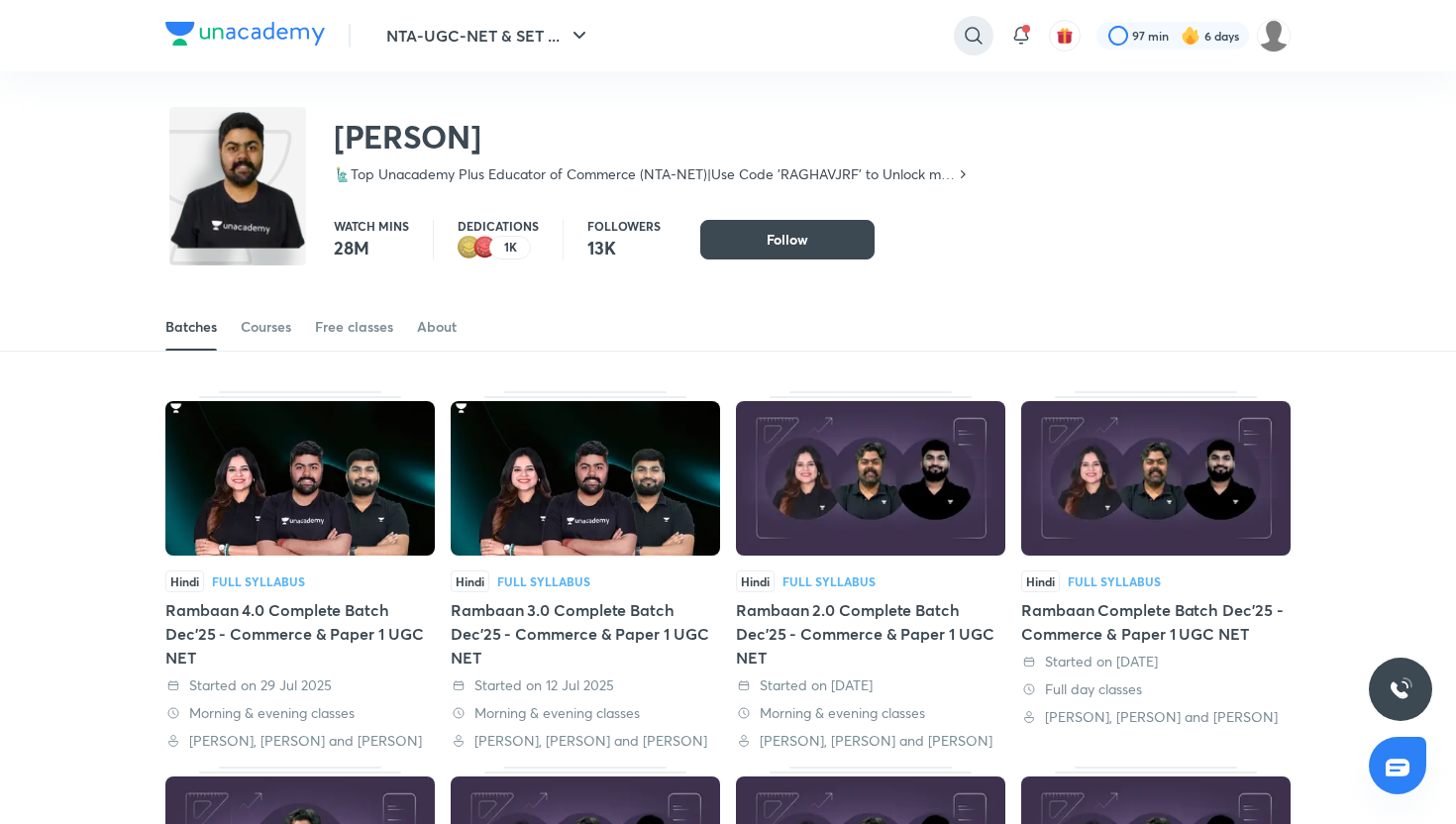 click 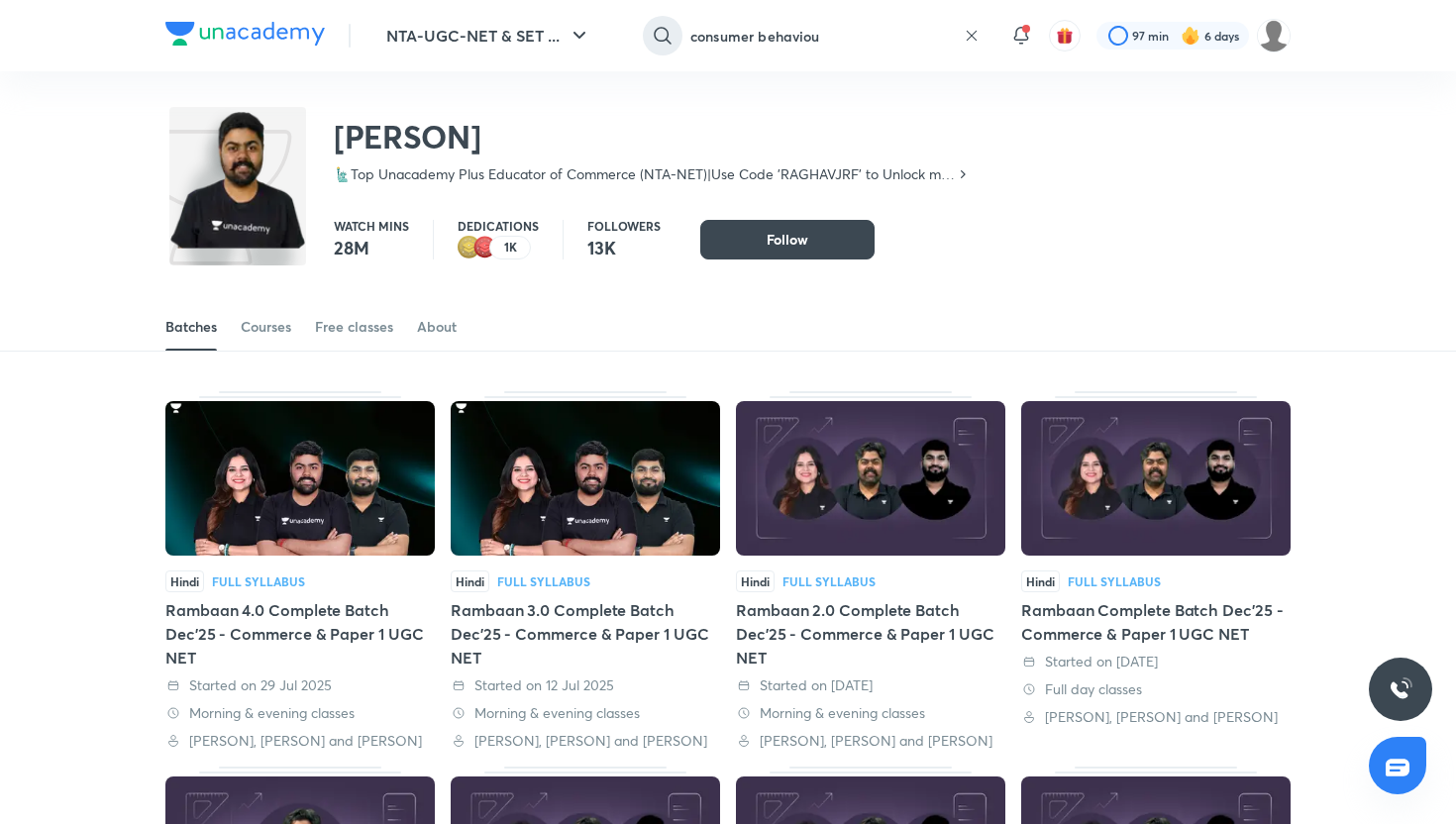 type on "consumer behaviour" 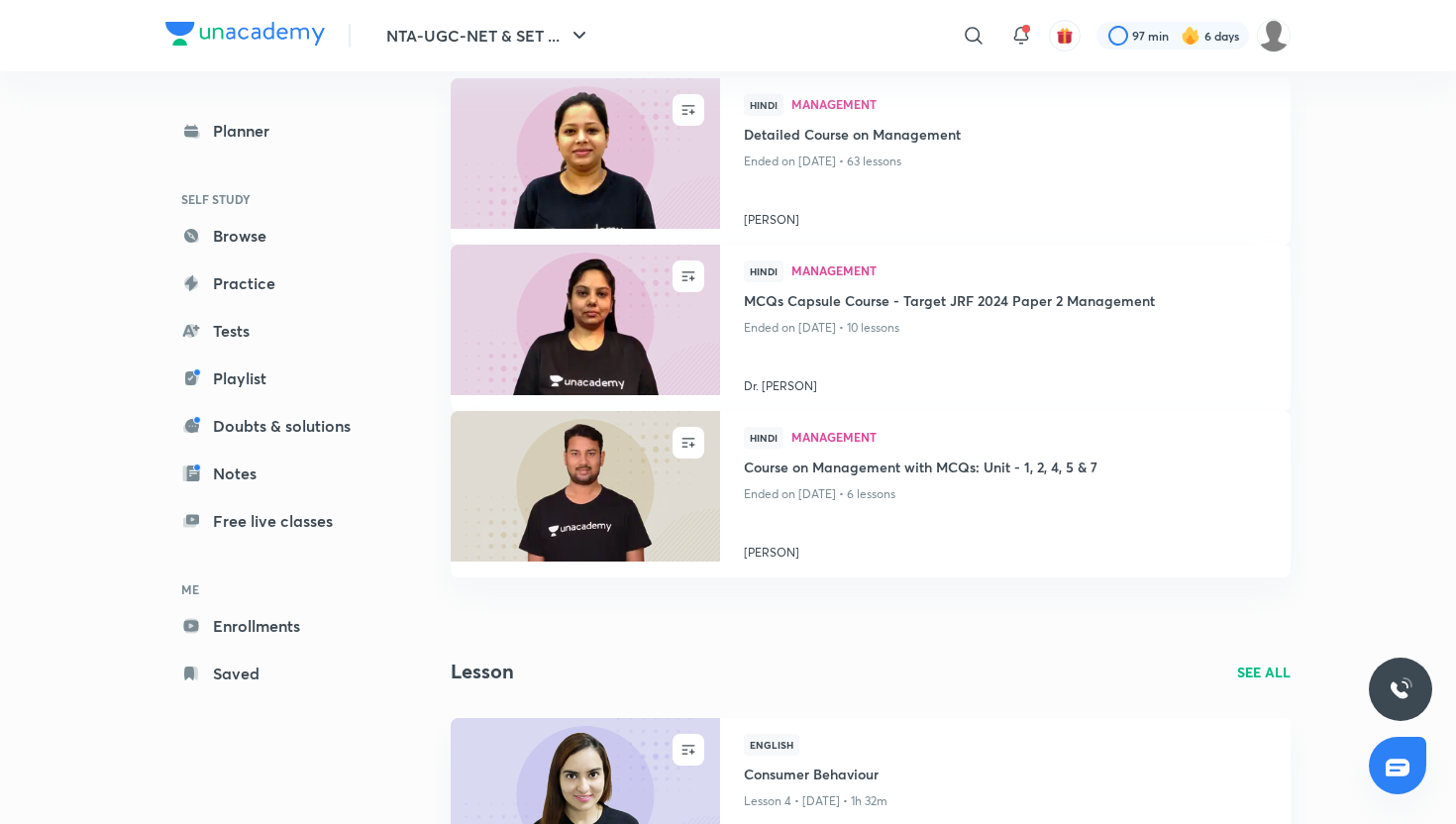 scroll, scrollTop: 0, scrollLeft: 0, axis: both 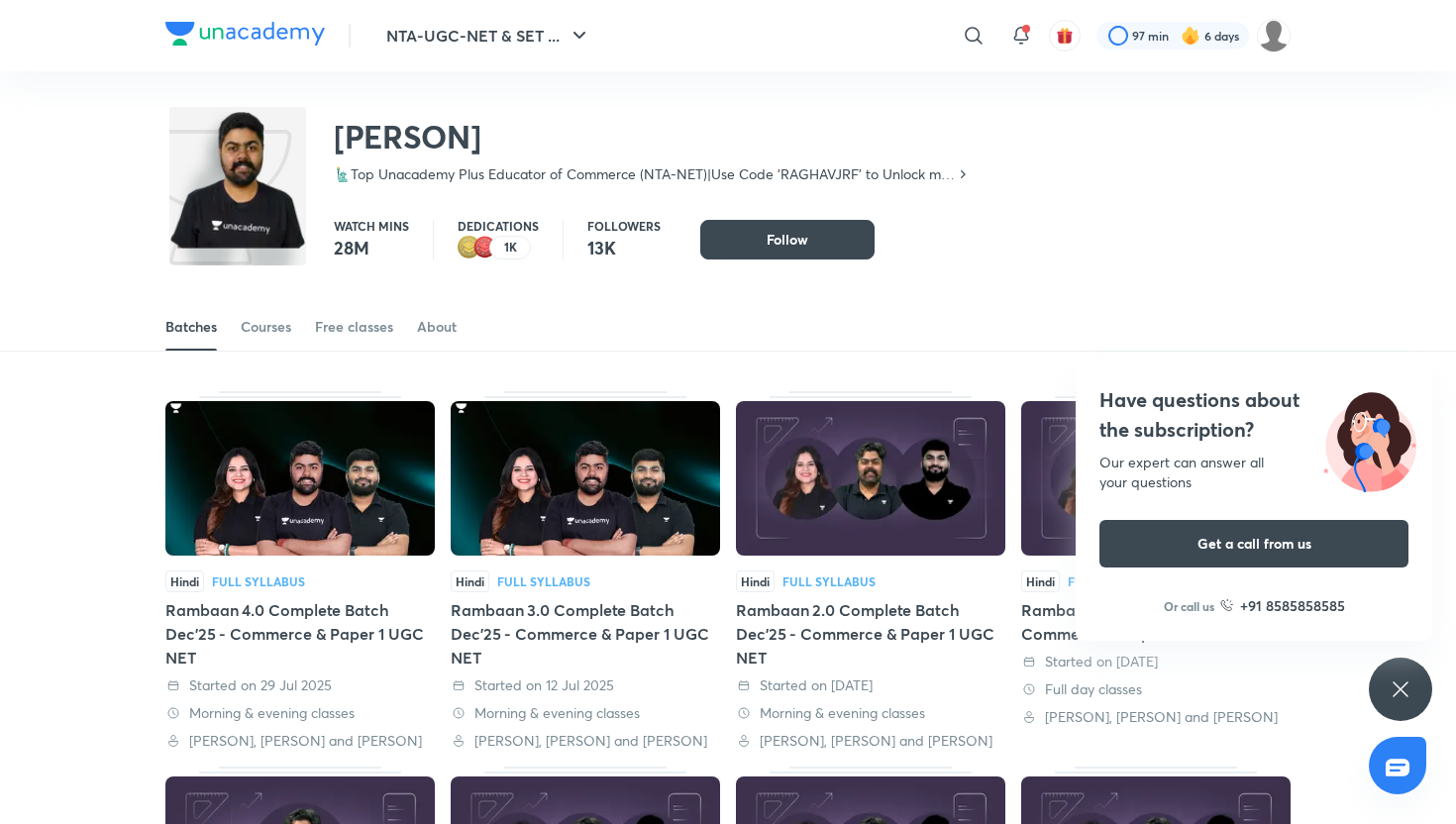 click on "Have questions about the subscription? Our expert can answer all your questions Get a call from us Or call us +91 8585858585" at bounding box center (1401, 689) 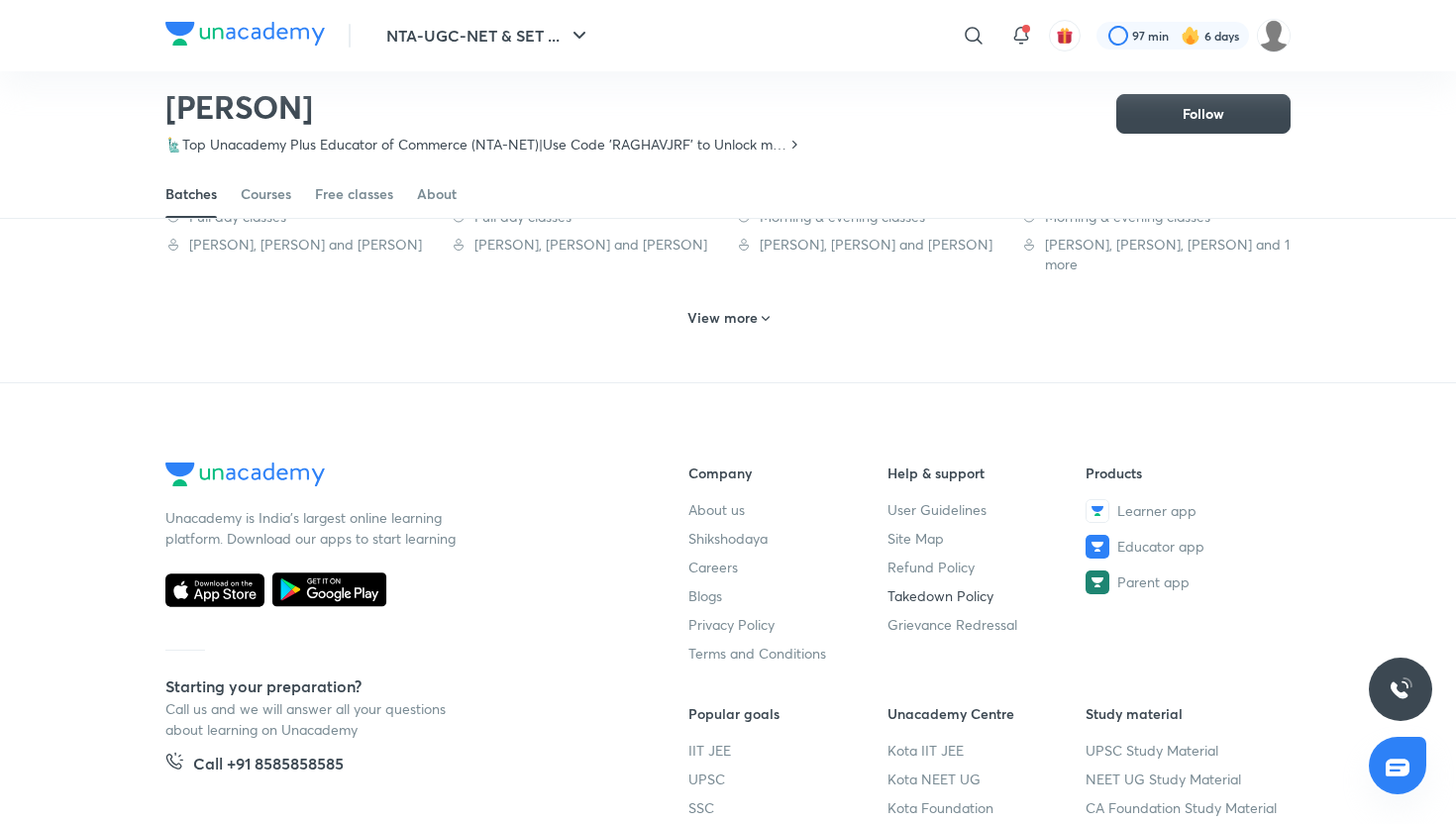 scroll, scrollTop: 1194, scrollLeft: 0, axis: vertical 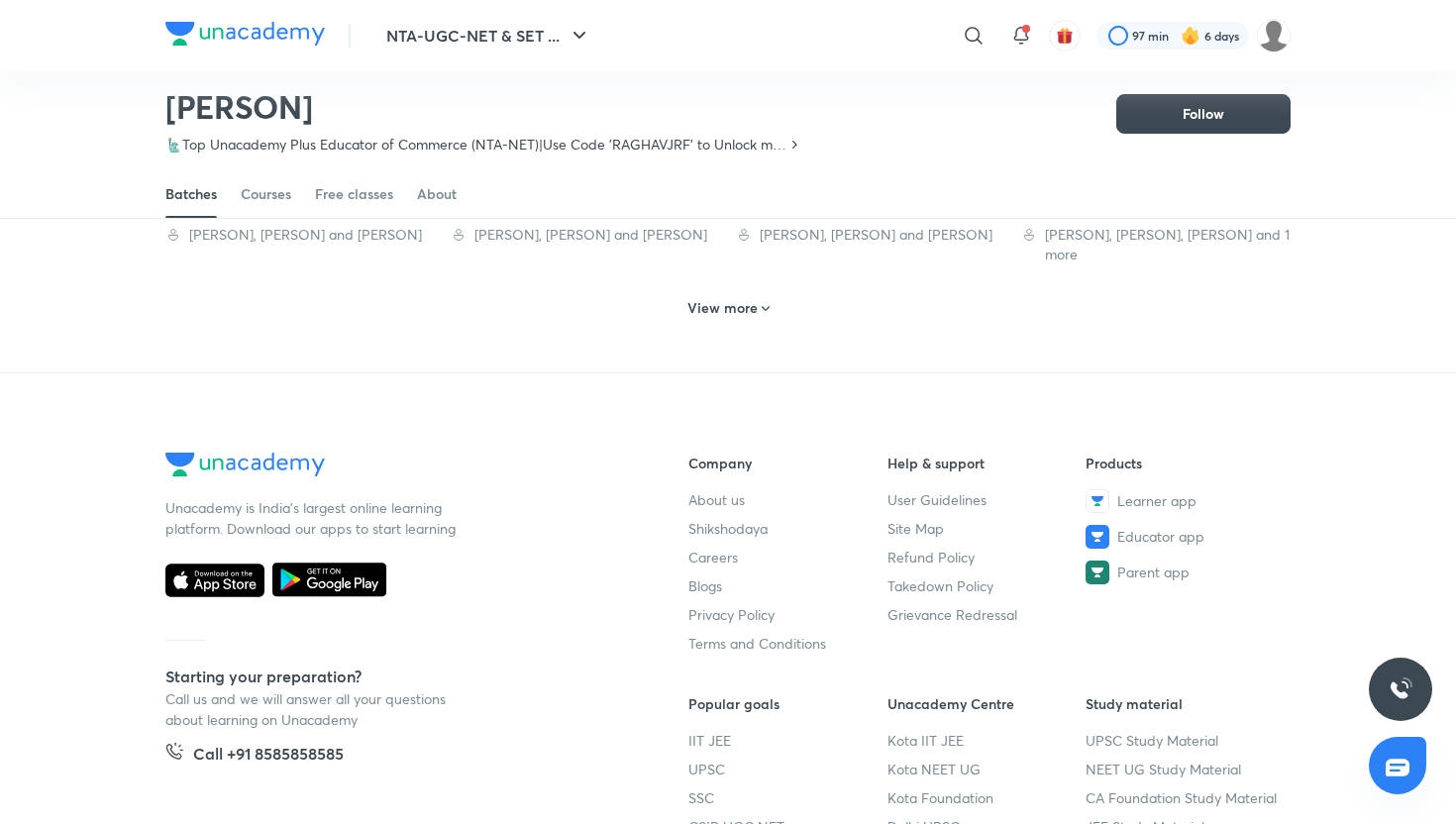 click on "View more" at bounding box center [722, 308] 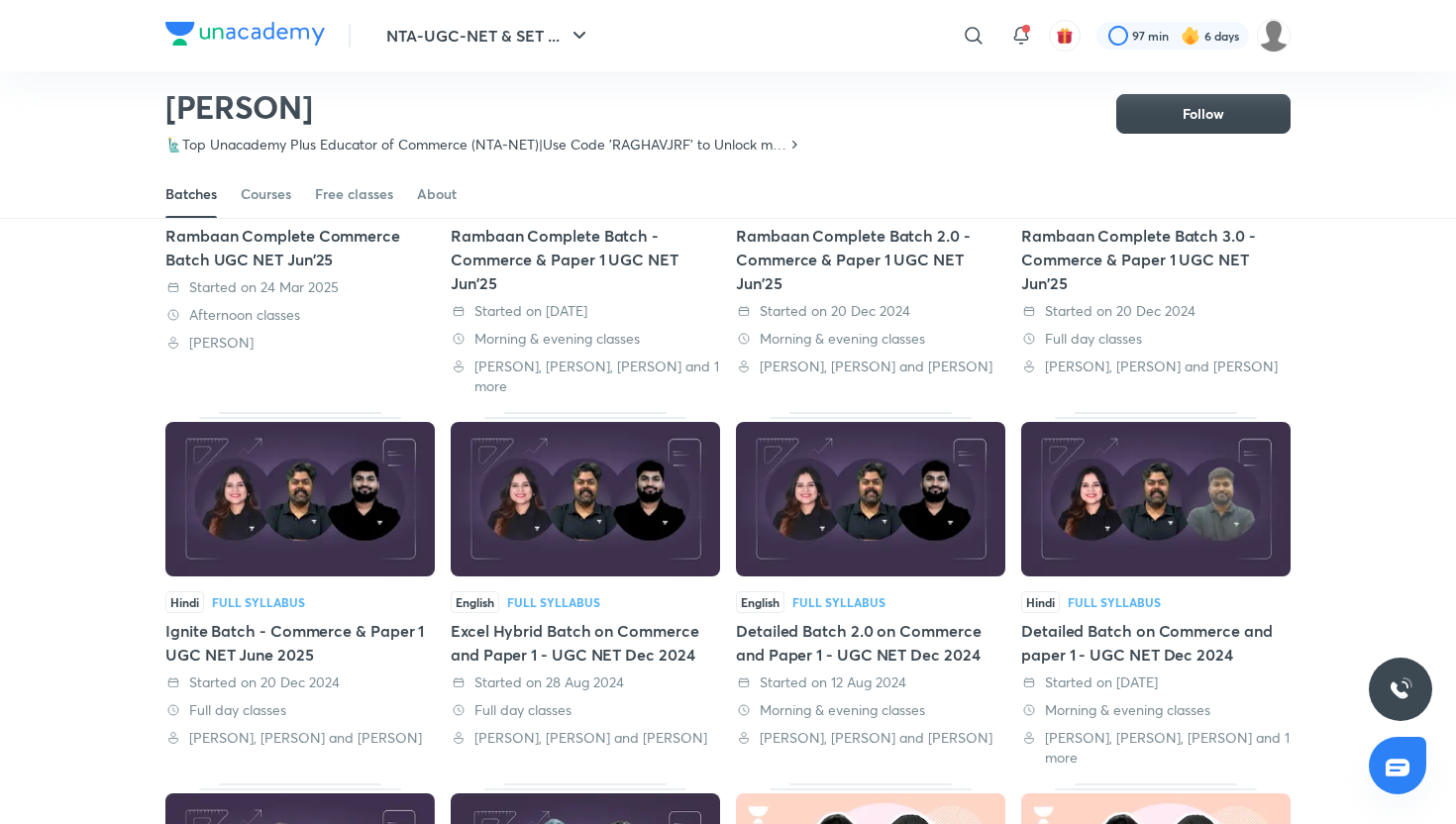 scroll, scrollTop: 0, scrollLeft: 0, axis: both 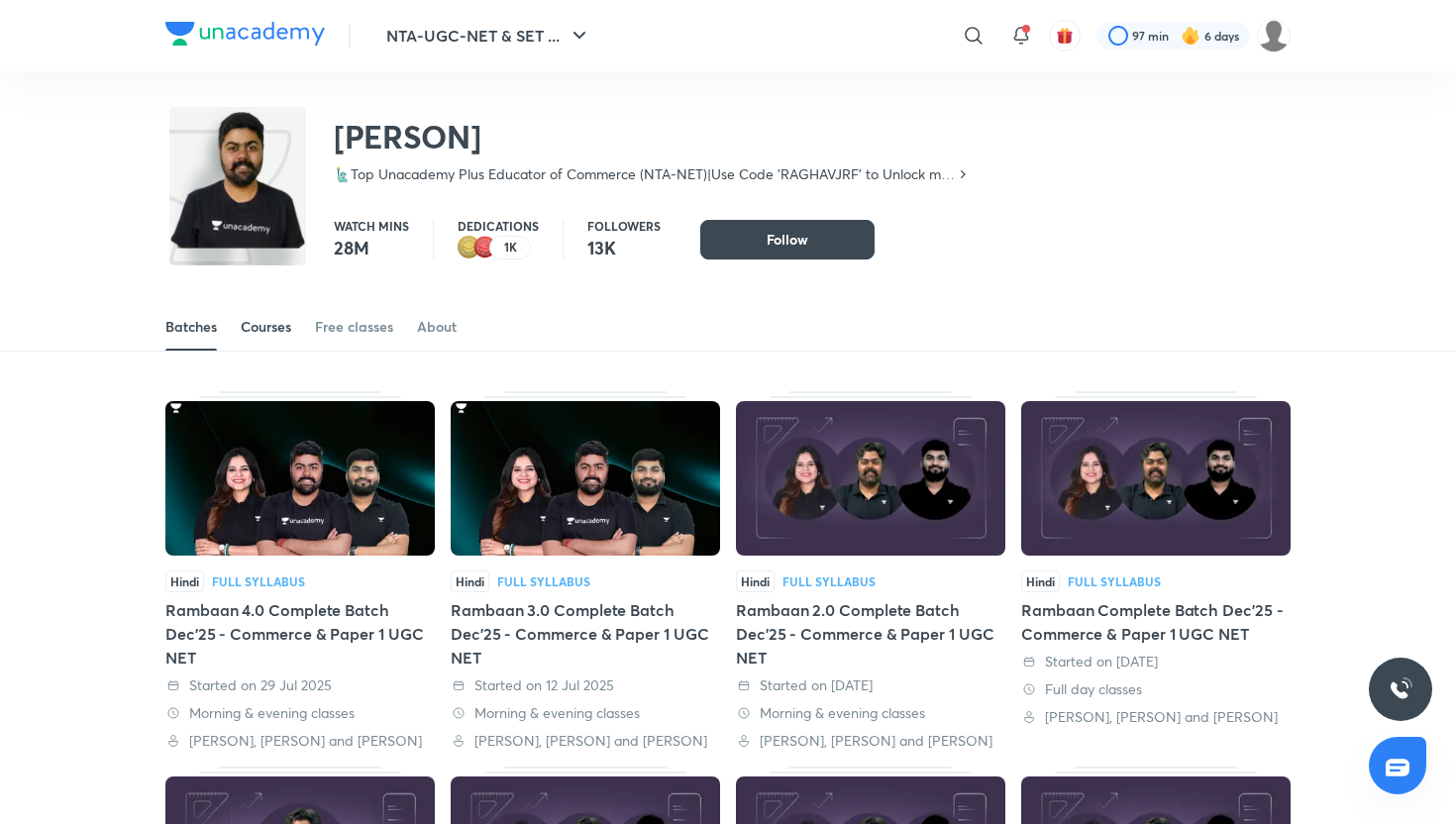 click on "Courses" at bounding box center [265, 327] 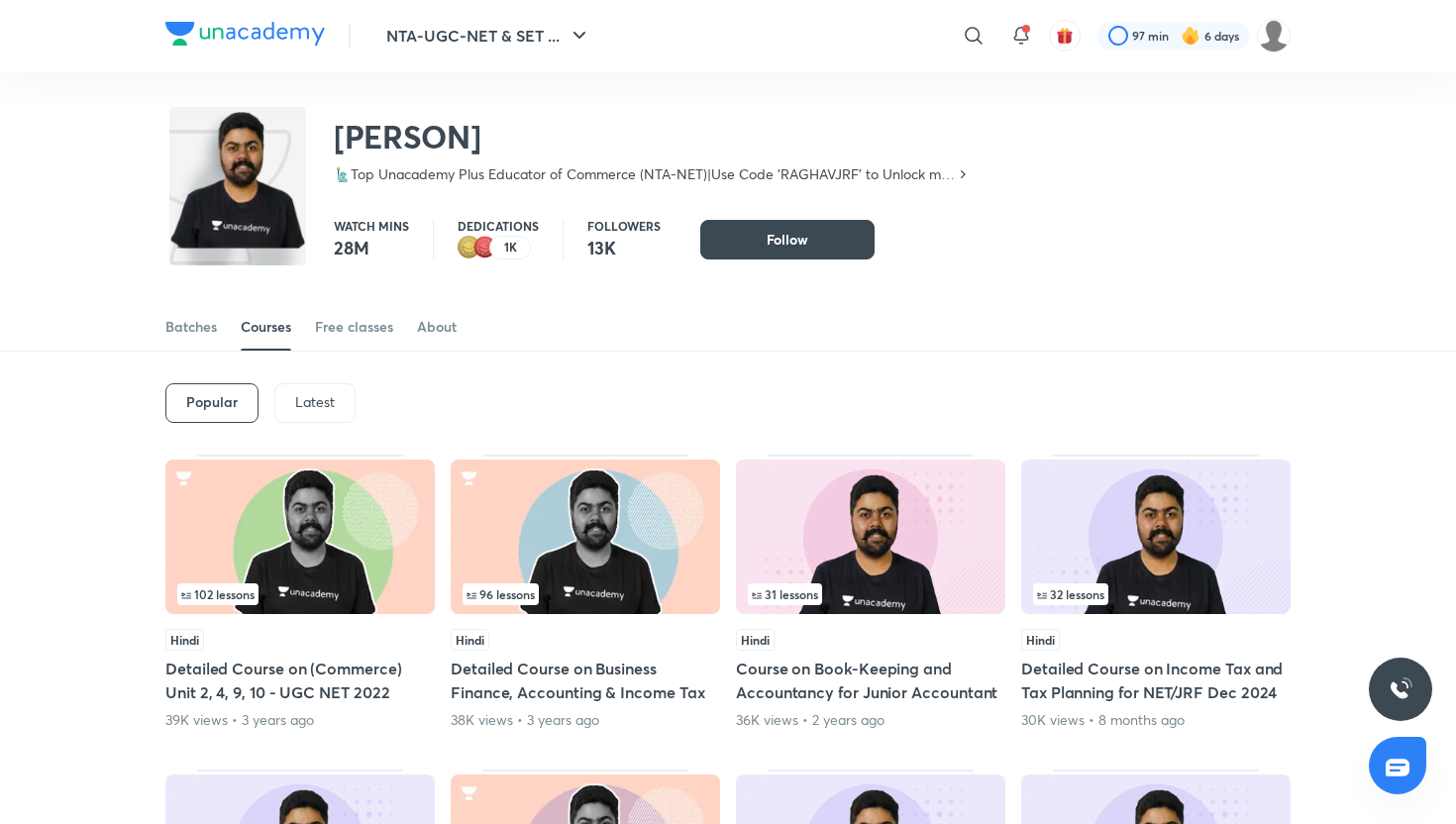 click on "Latest" at bounding box center (315, 402) 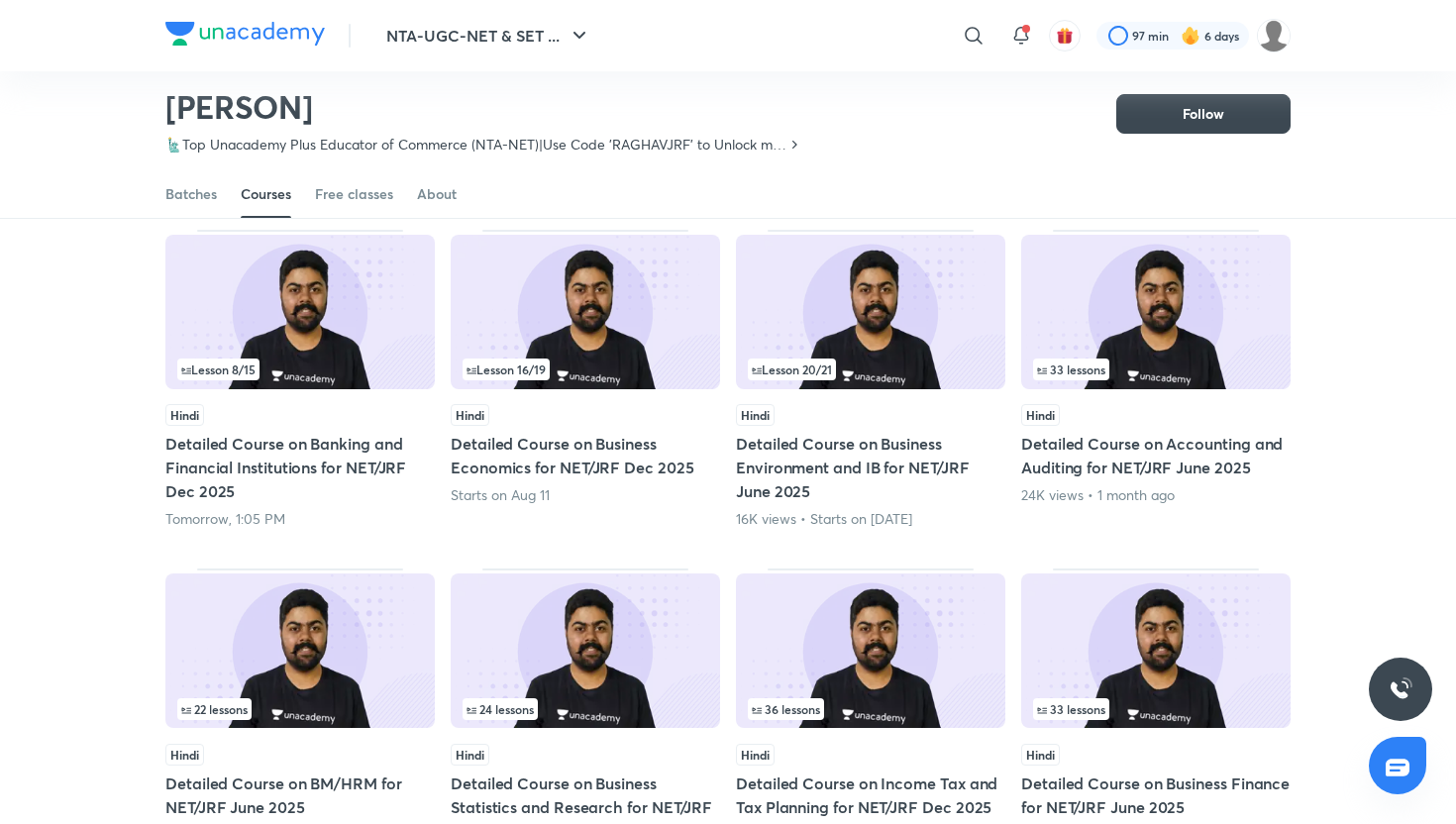 scroll, scrollTop: 166, scrollLeft: 0, axis: vertical 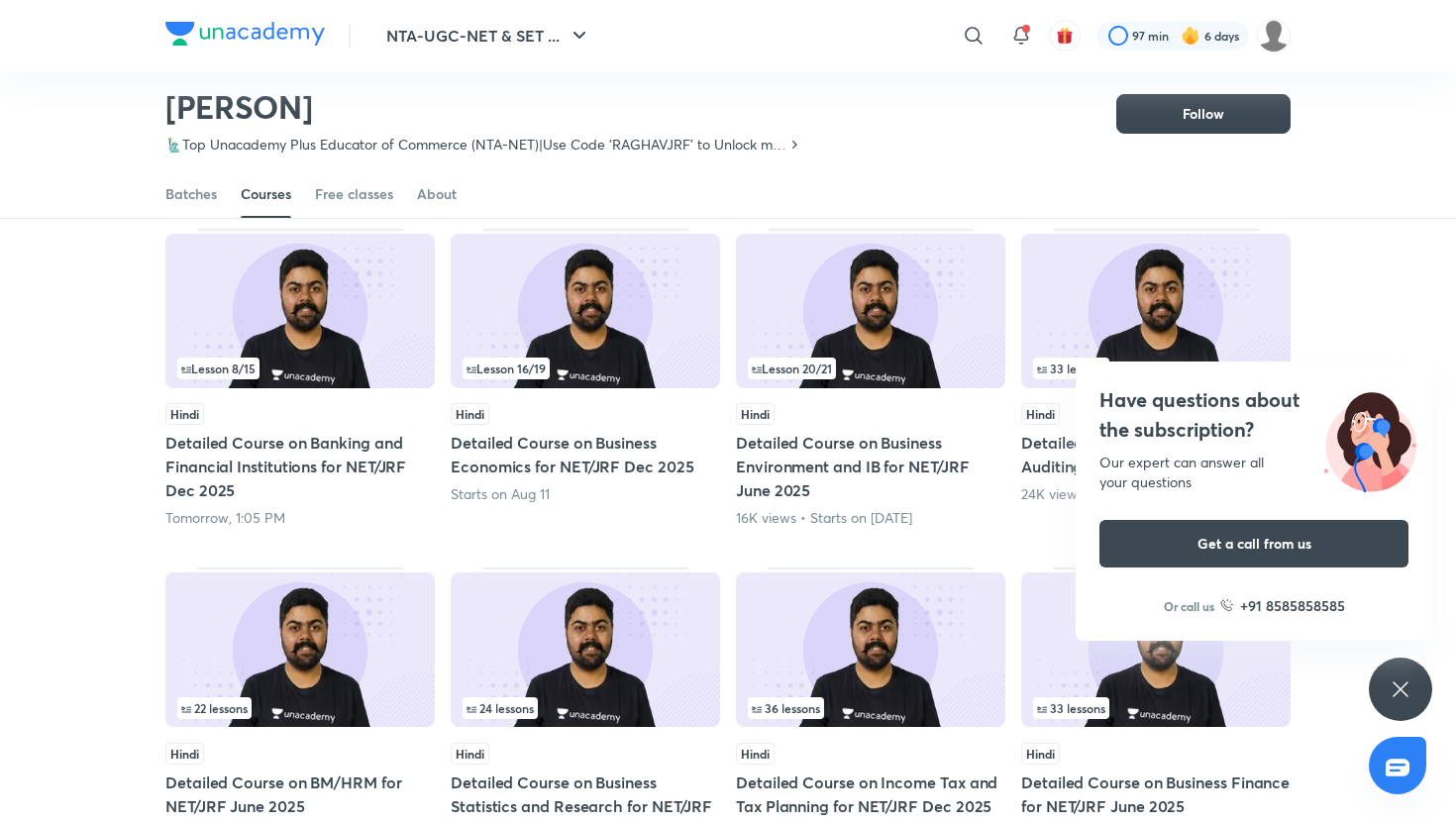 click 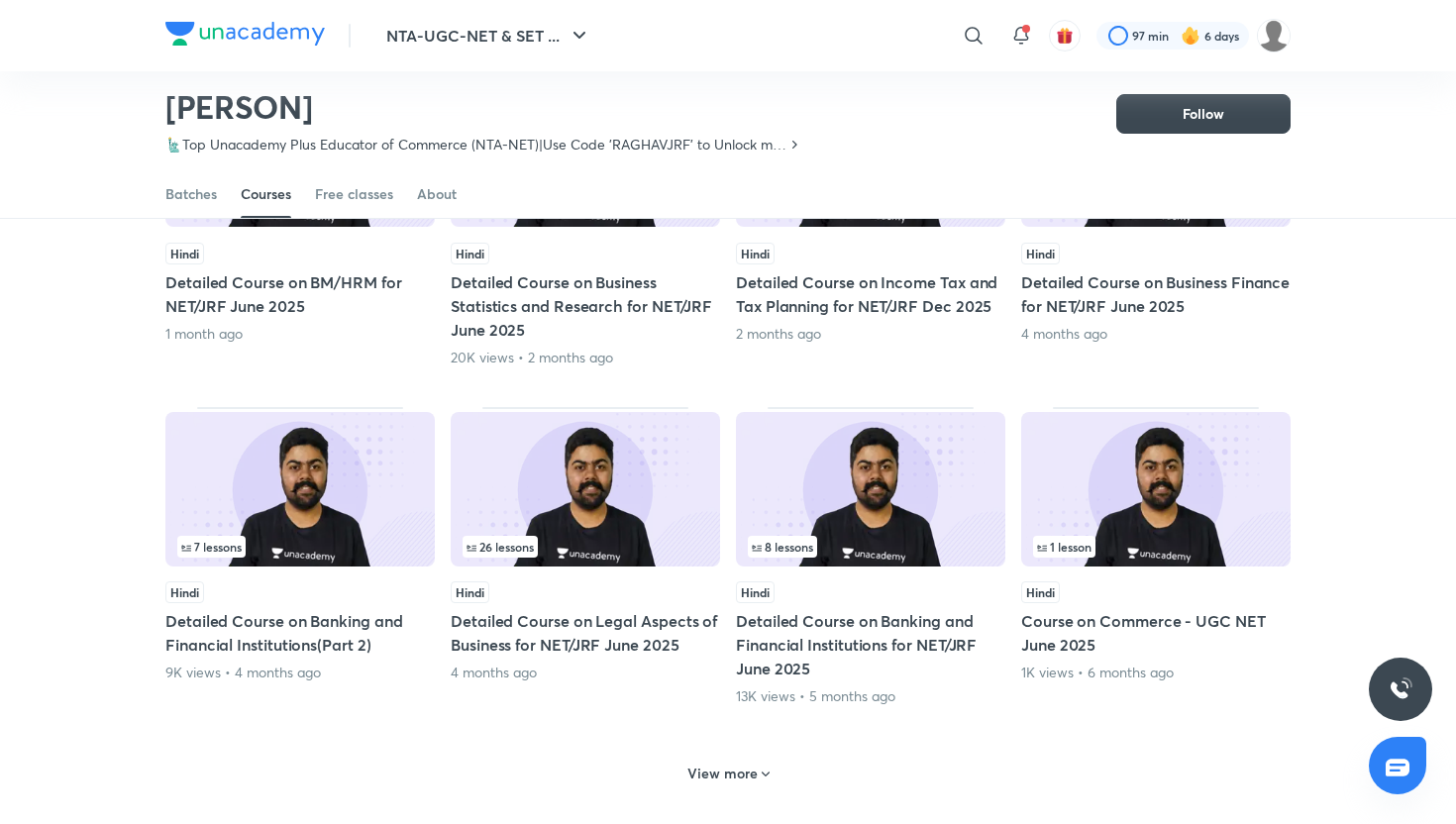 scroll, scrollTop: 700, scrollLeft: 0, axis: vertical 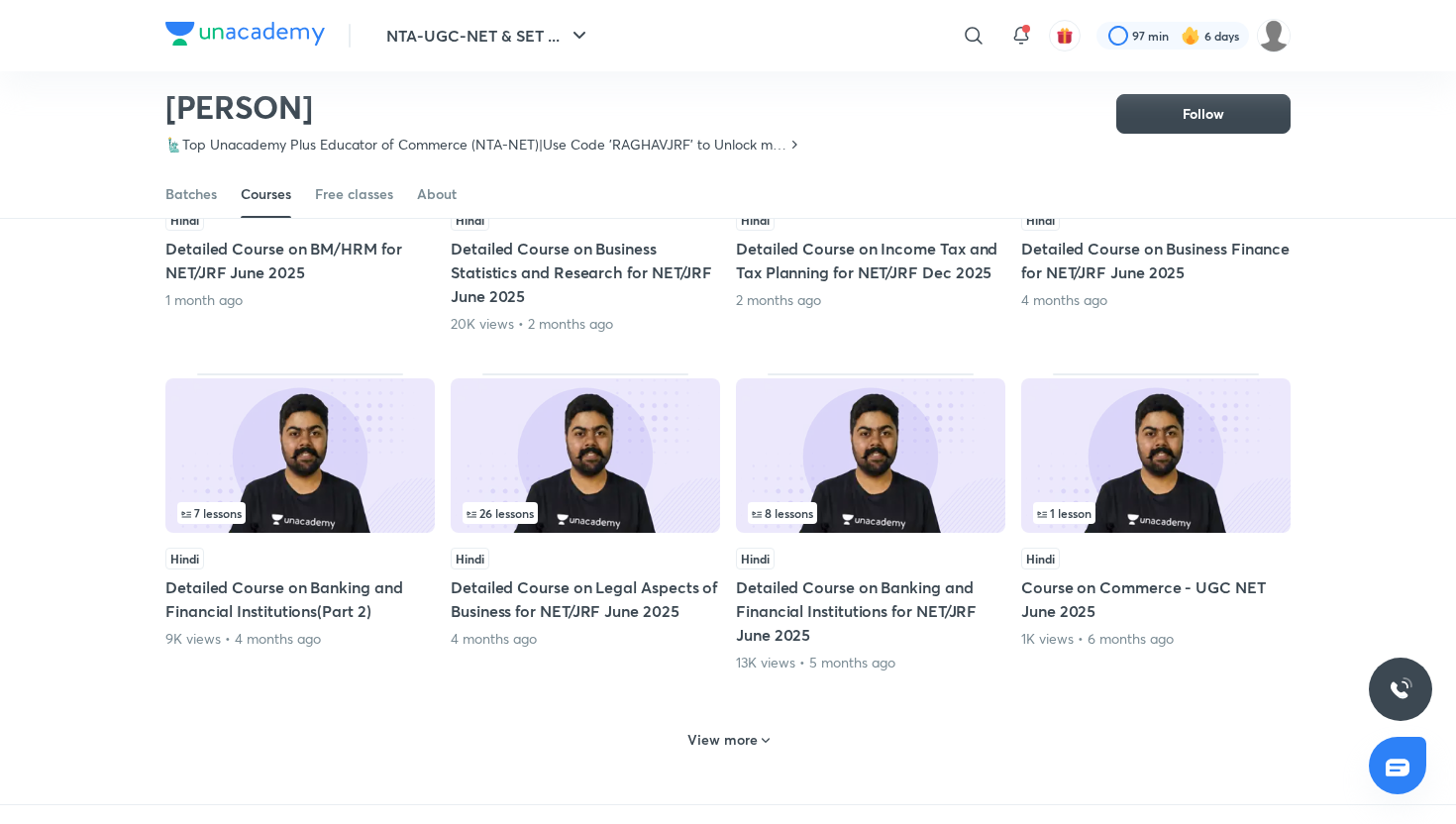 click 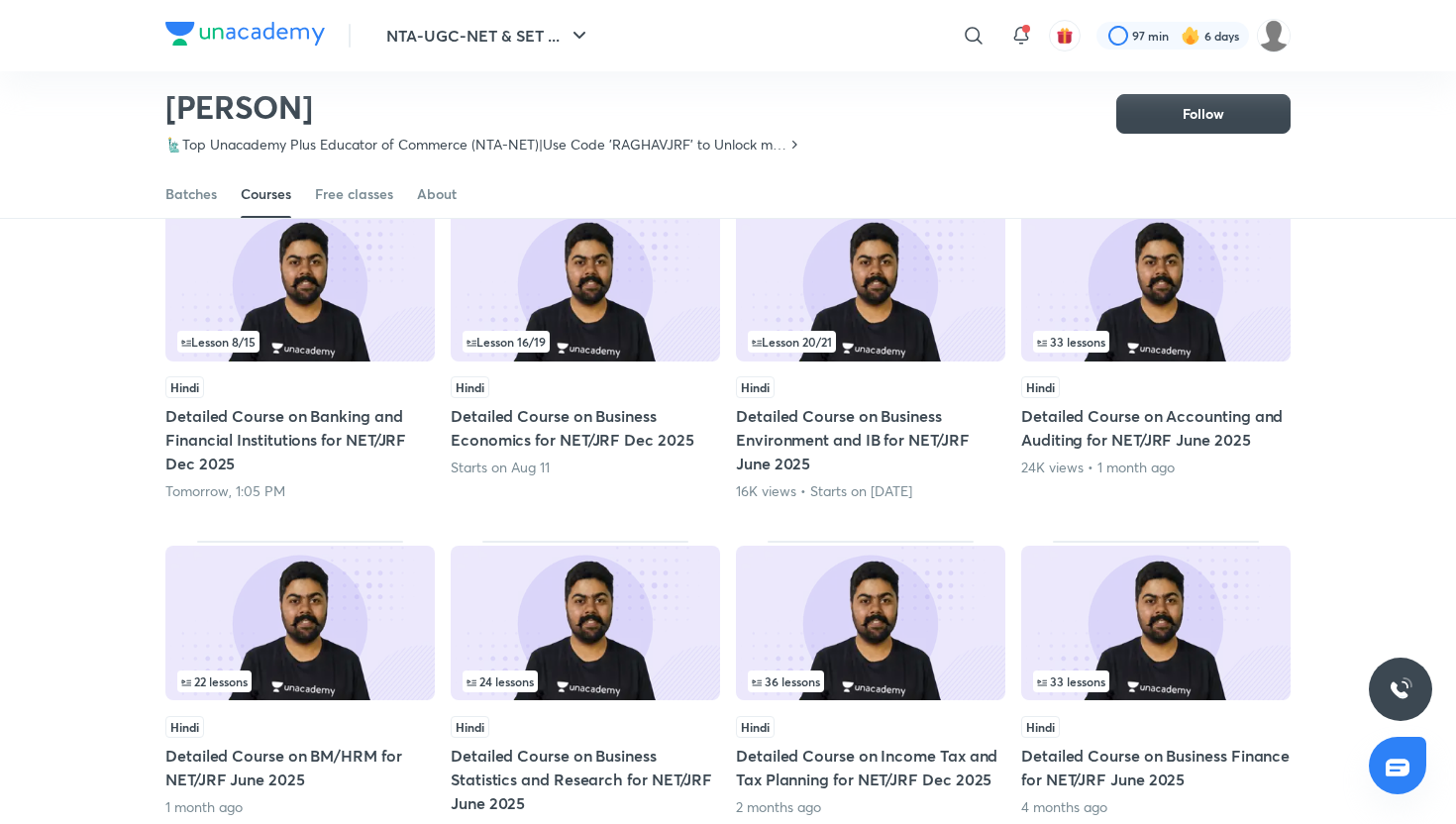 scroll, scrollTop: 0, scrollLeft: 0, axis: both 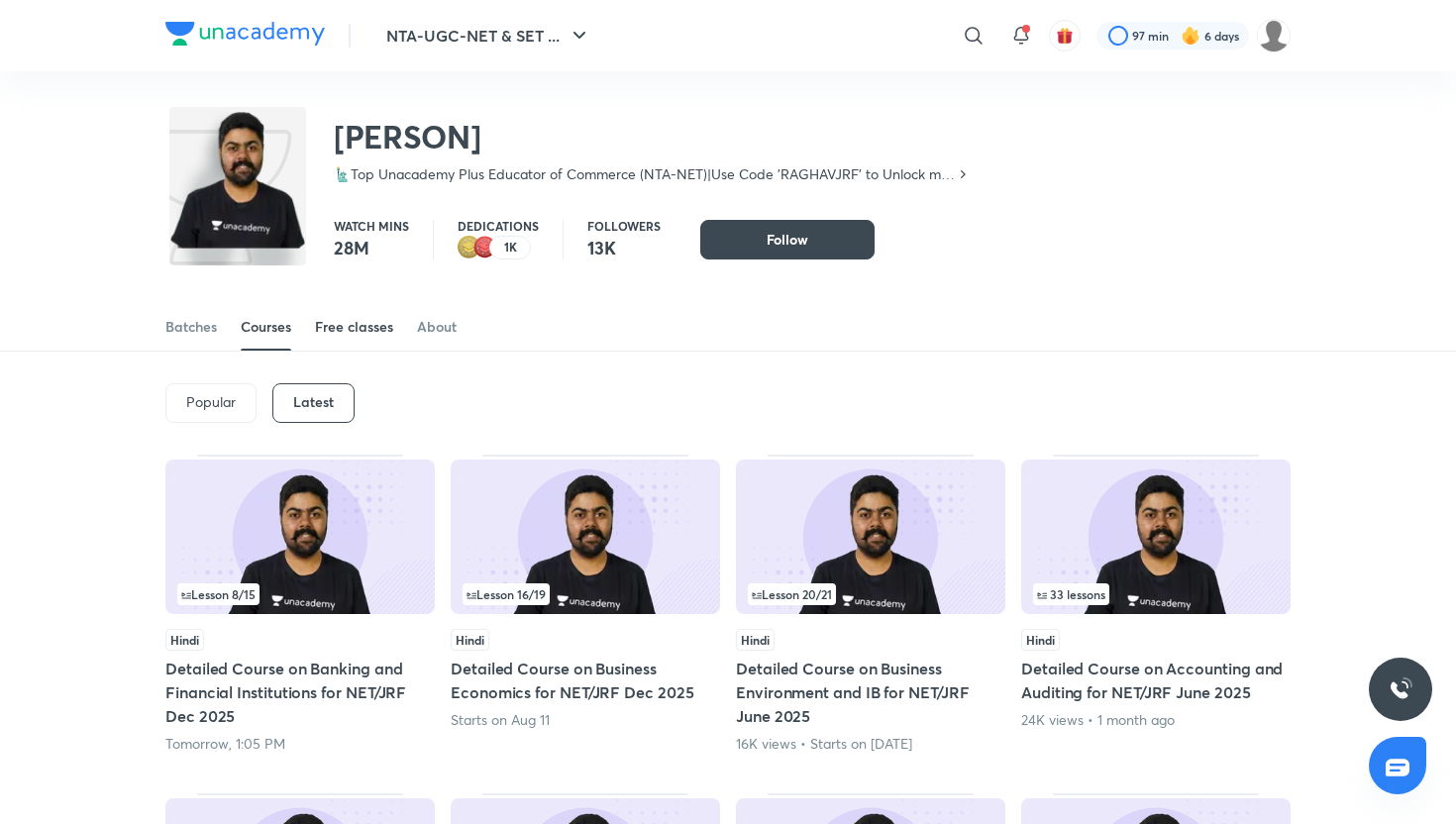 click on "Free classes" at bounding box center [354, 327] 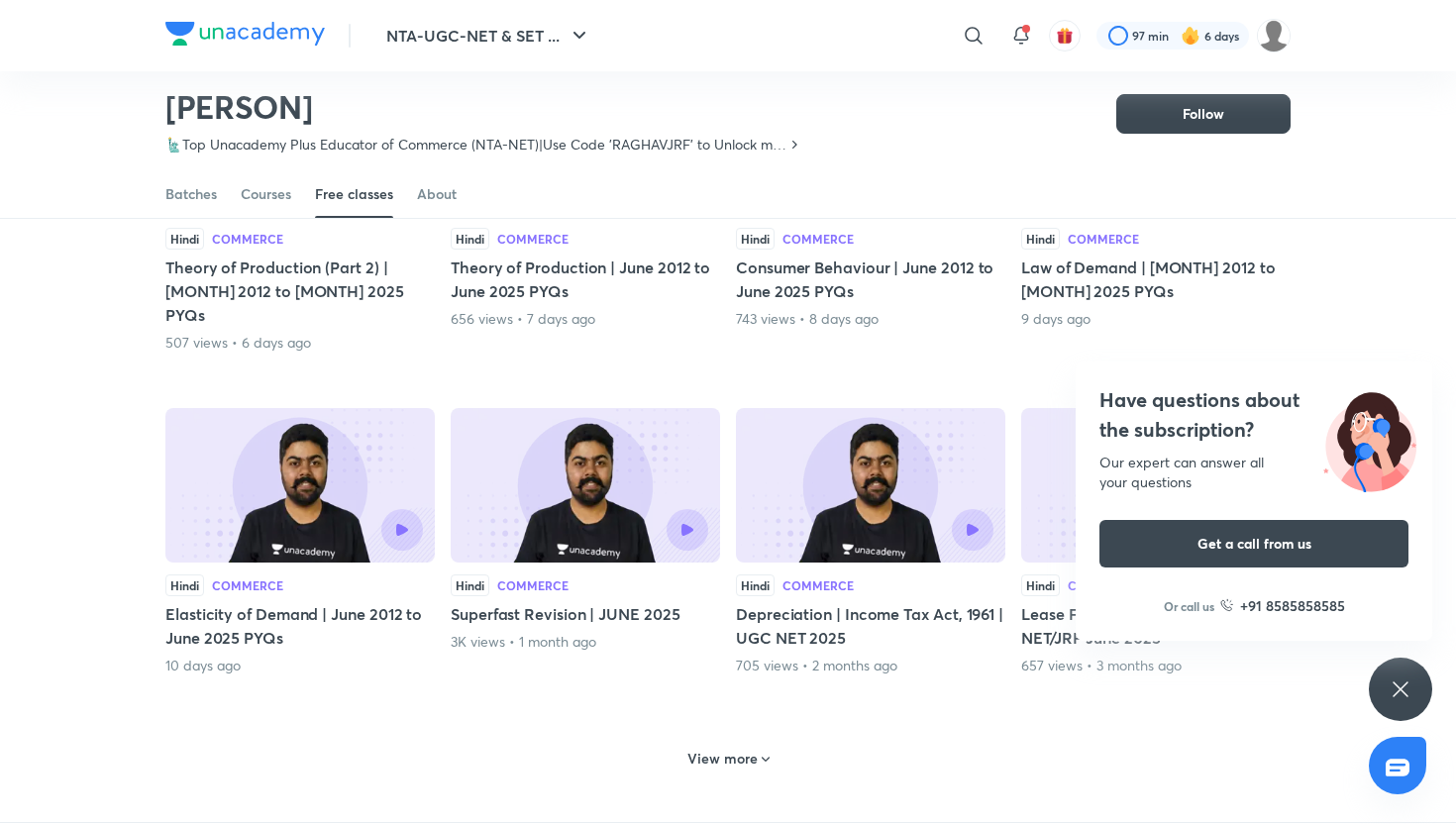 scroll, scrollTop: 685, scrollLeft: 0, axis: vertical 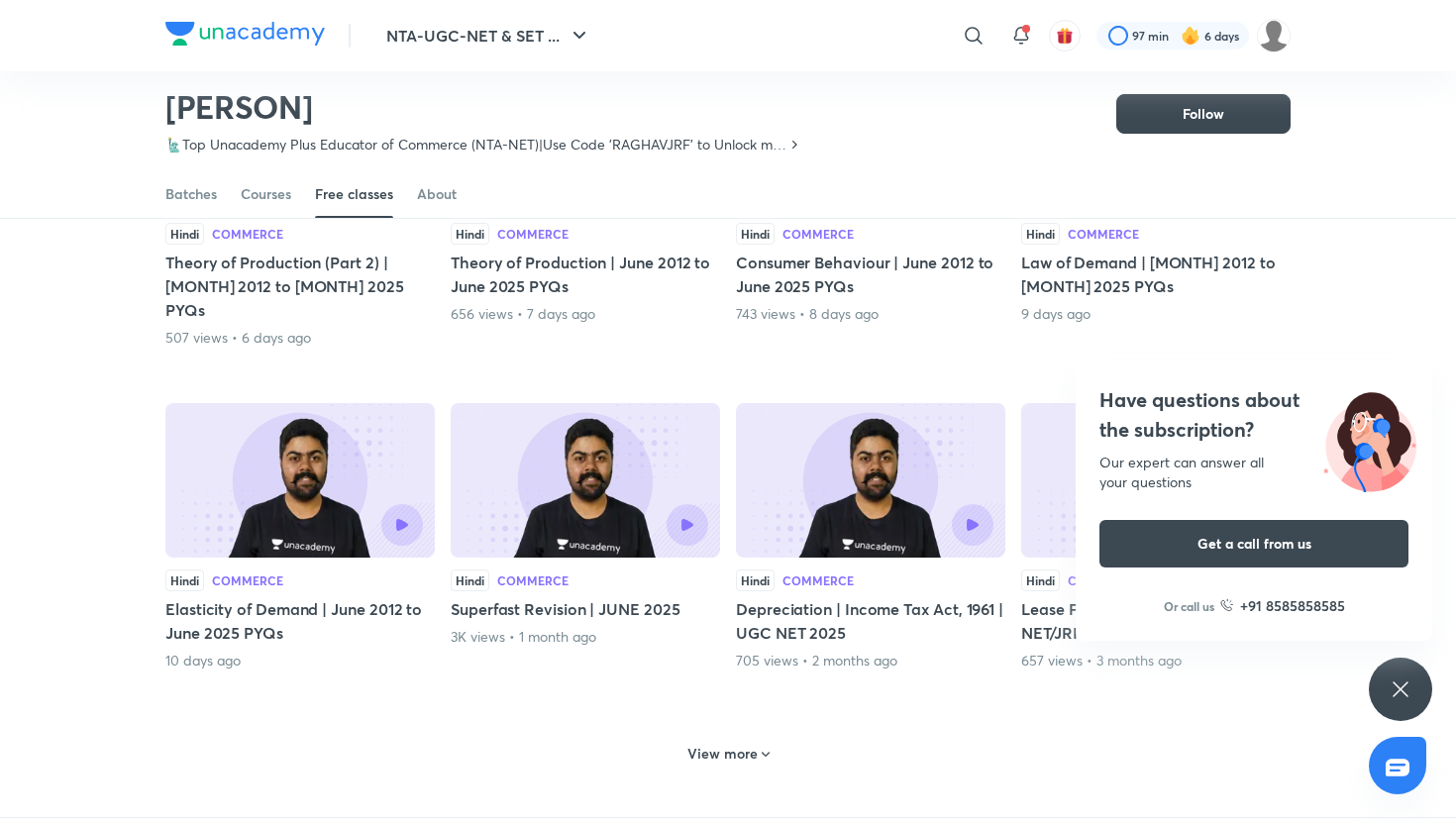 click 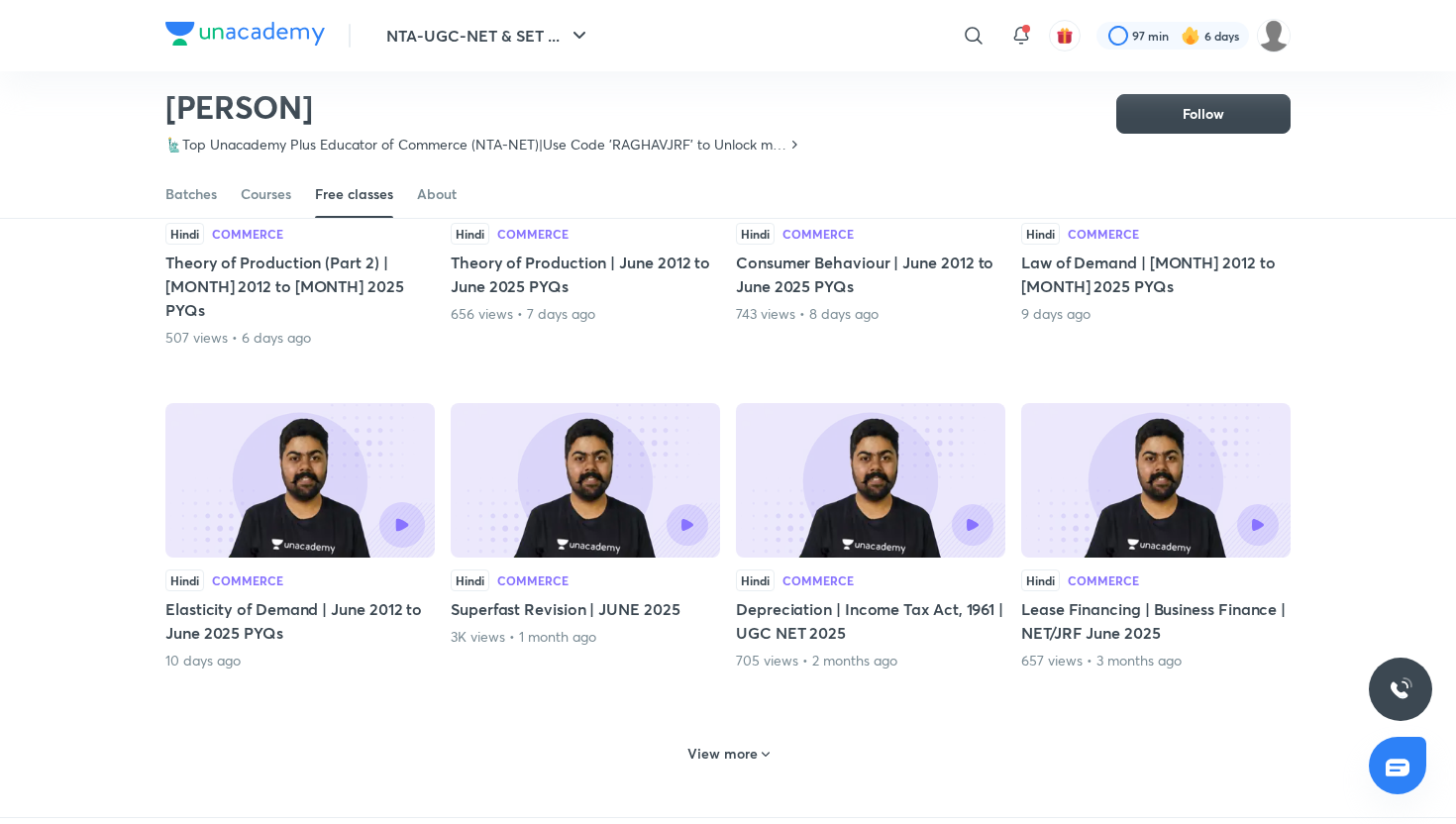 click at bounding box center [402, 525] 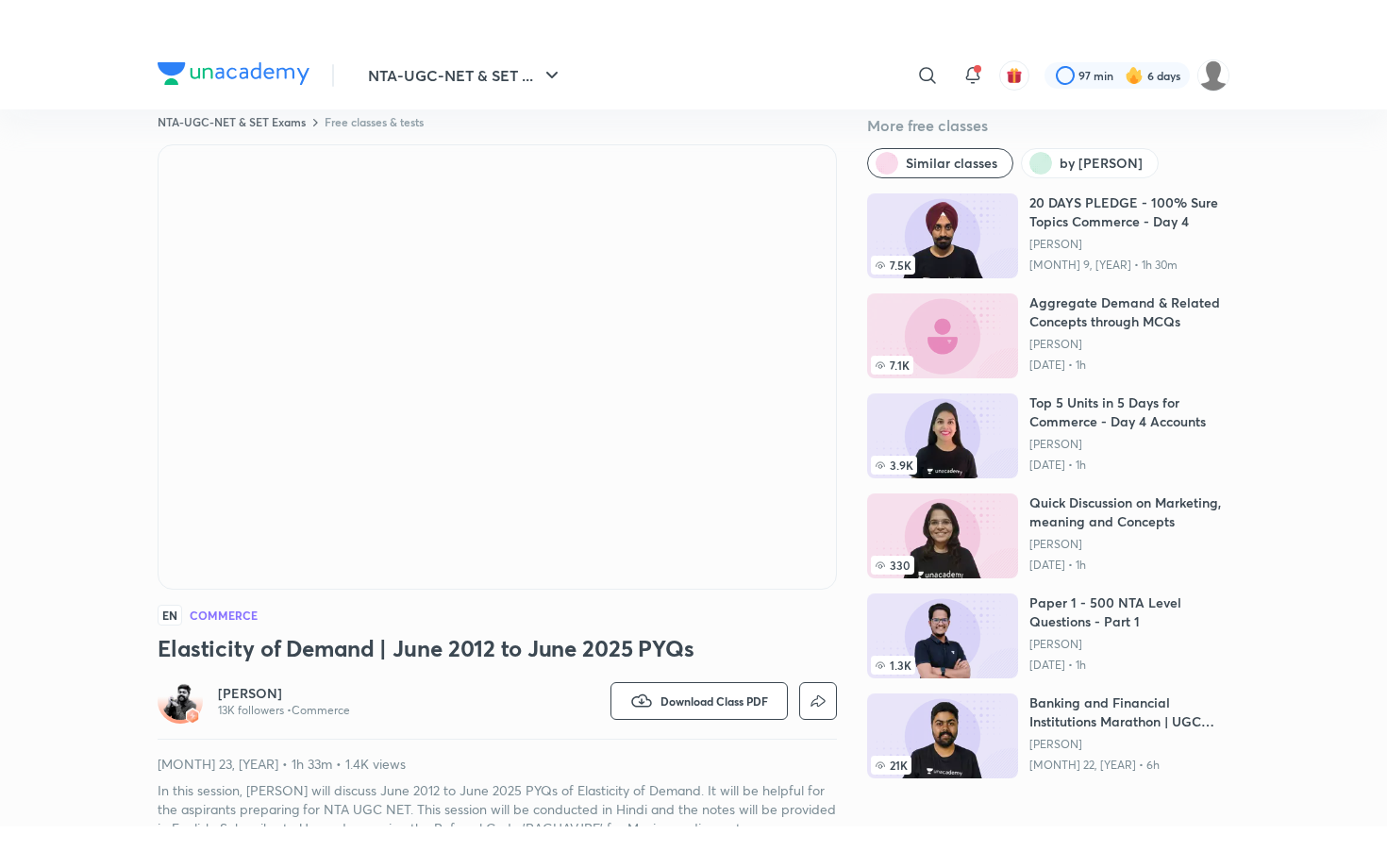 scroll, scrollTop: 0, scrollLeft: 0, axis: both 